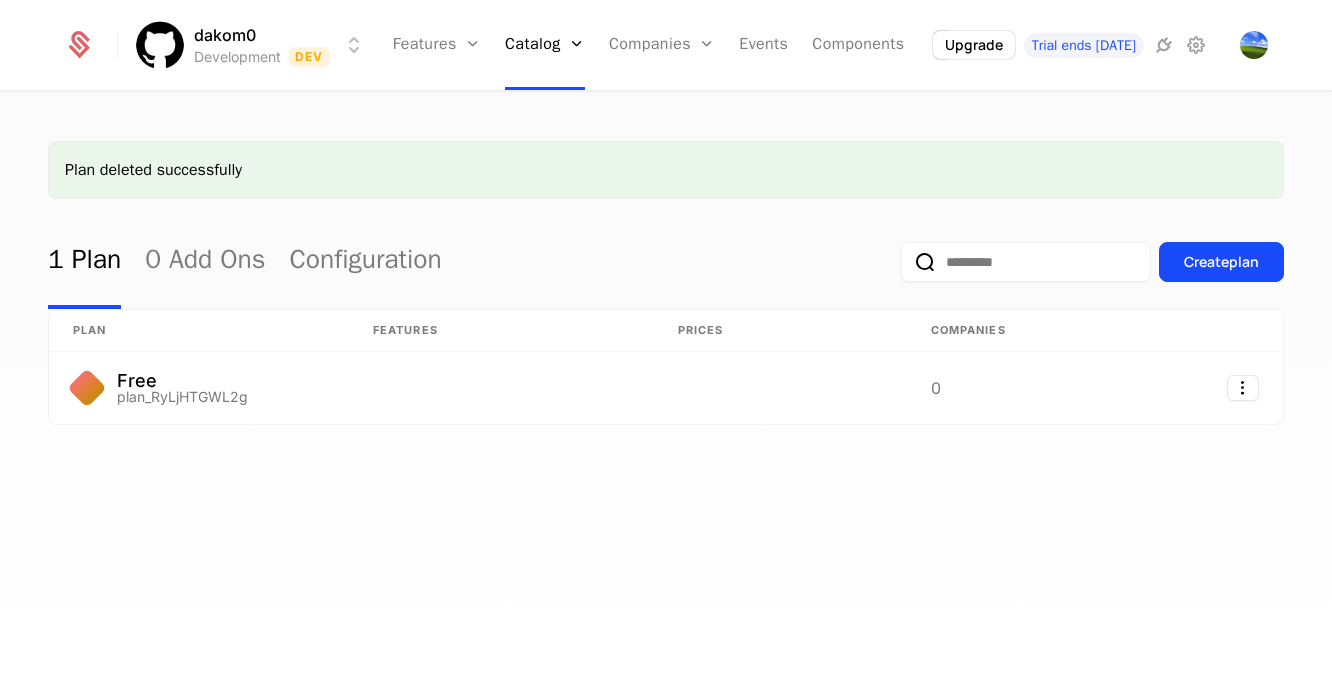 scroll, scrollTop: 0, scrollLeft: 0, axis: both 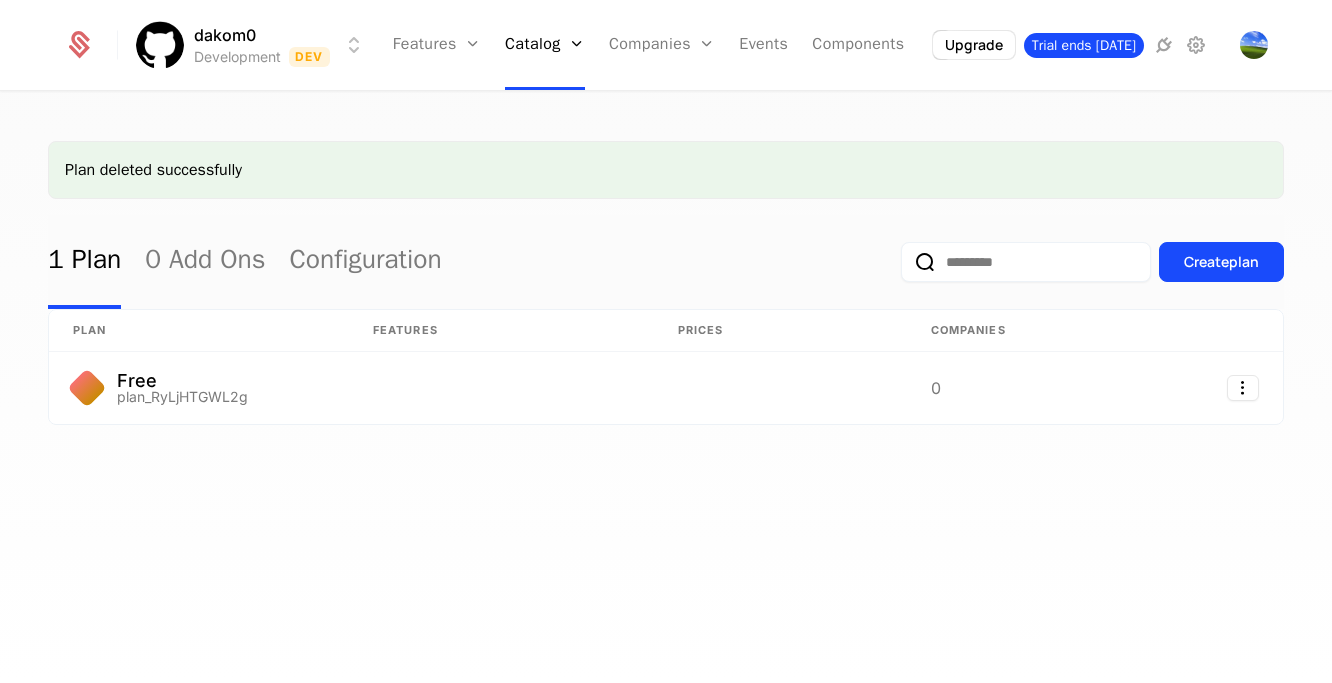 click on "Trial ends [DATE]" at bounding box center [1084, 45] 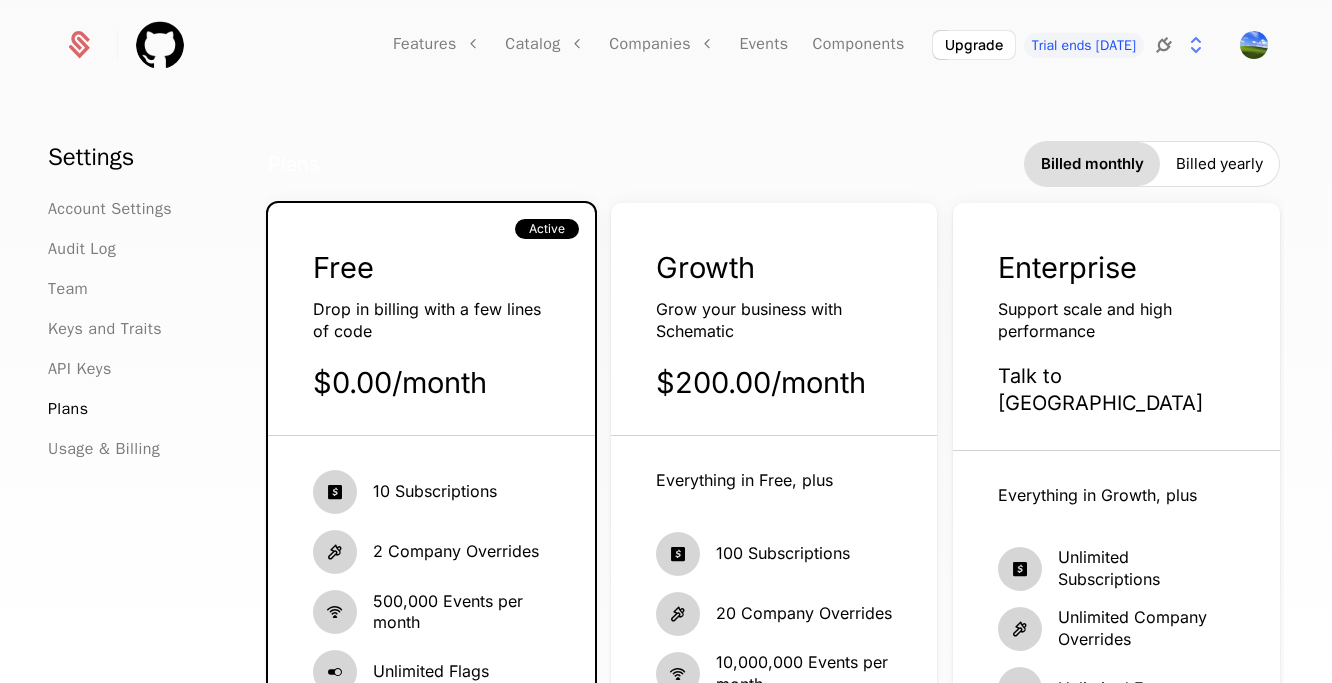 click at bounding box center (1164, 45) 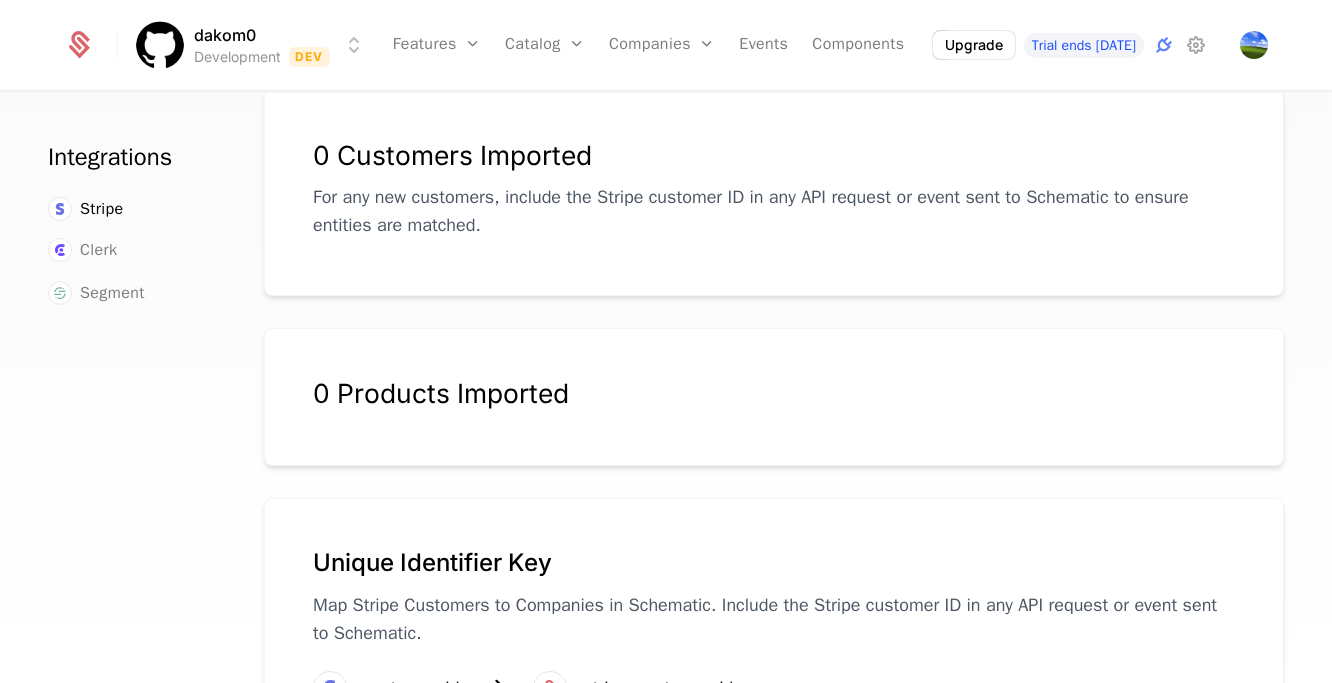 scroll, scrollTop: 357, scrollLeft: 0, axis: vertical 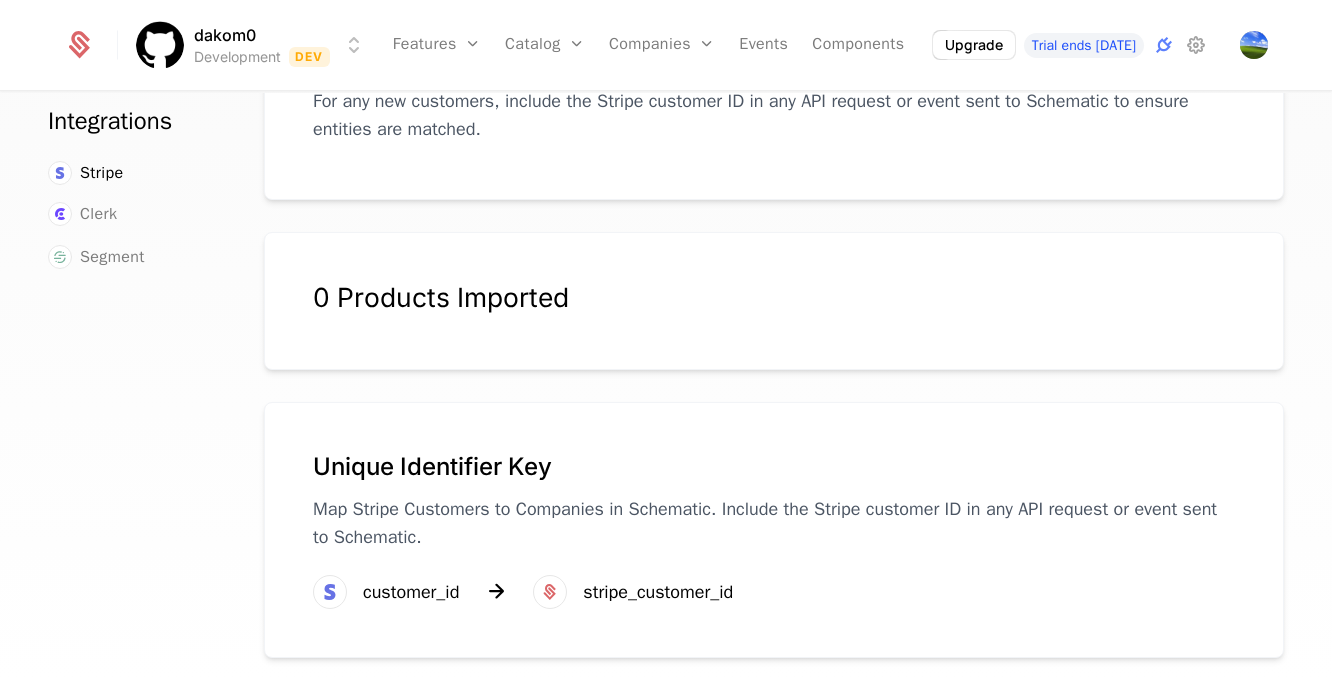 click on "0 Products Imported" at bounding box center (774, 297) 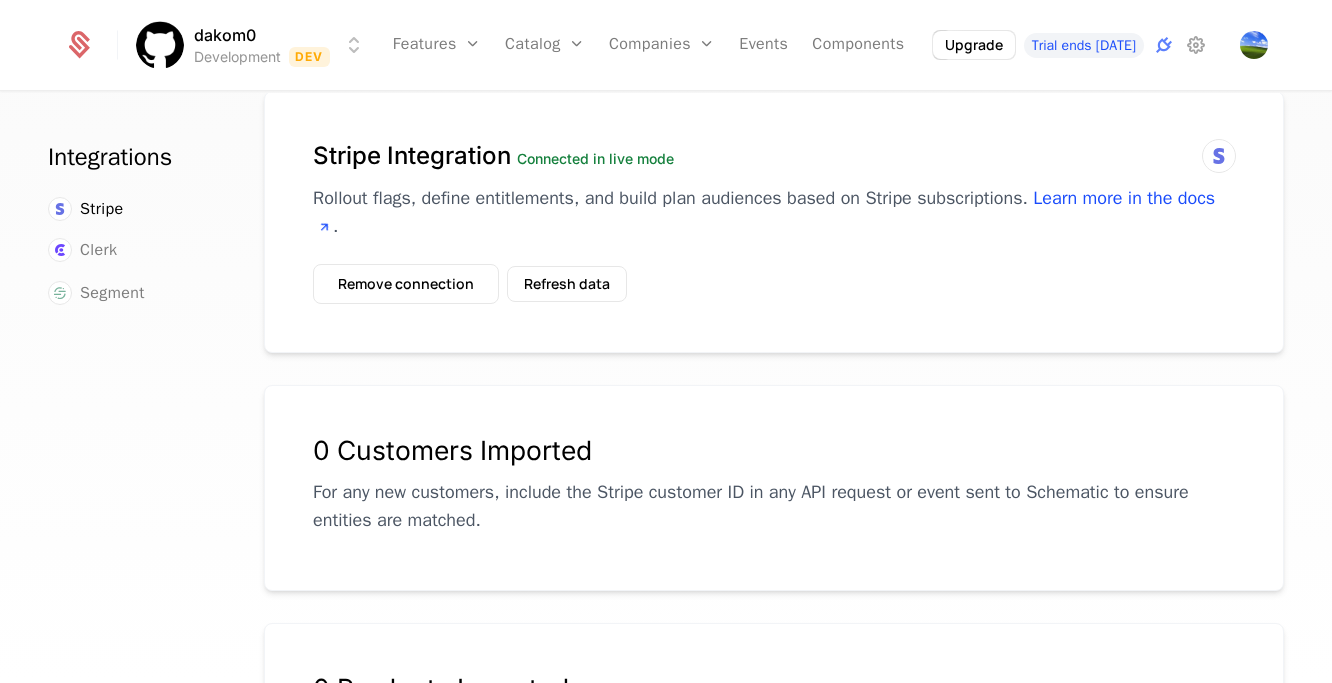 scroll, scrollTop: 0, scrollLeft: 0, axis: both 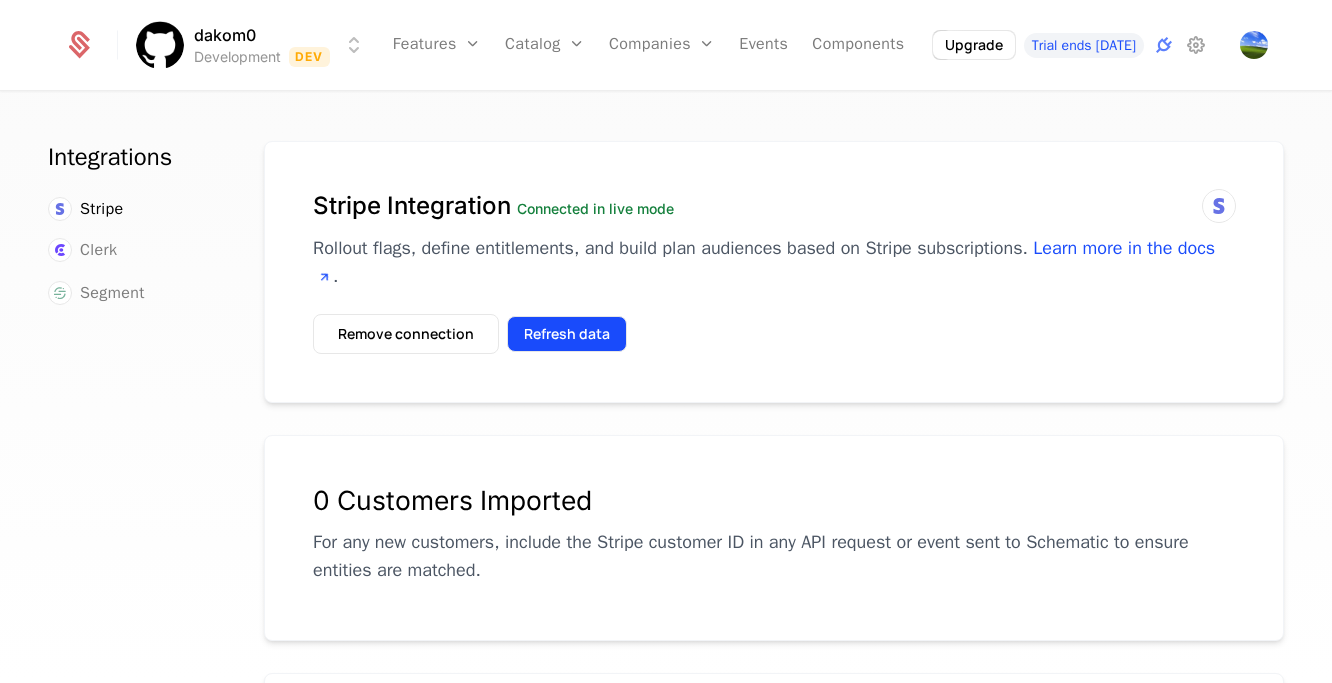 click on "Refresh data" at bounding box center (567, 334) 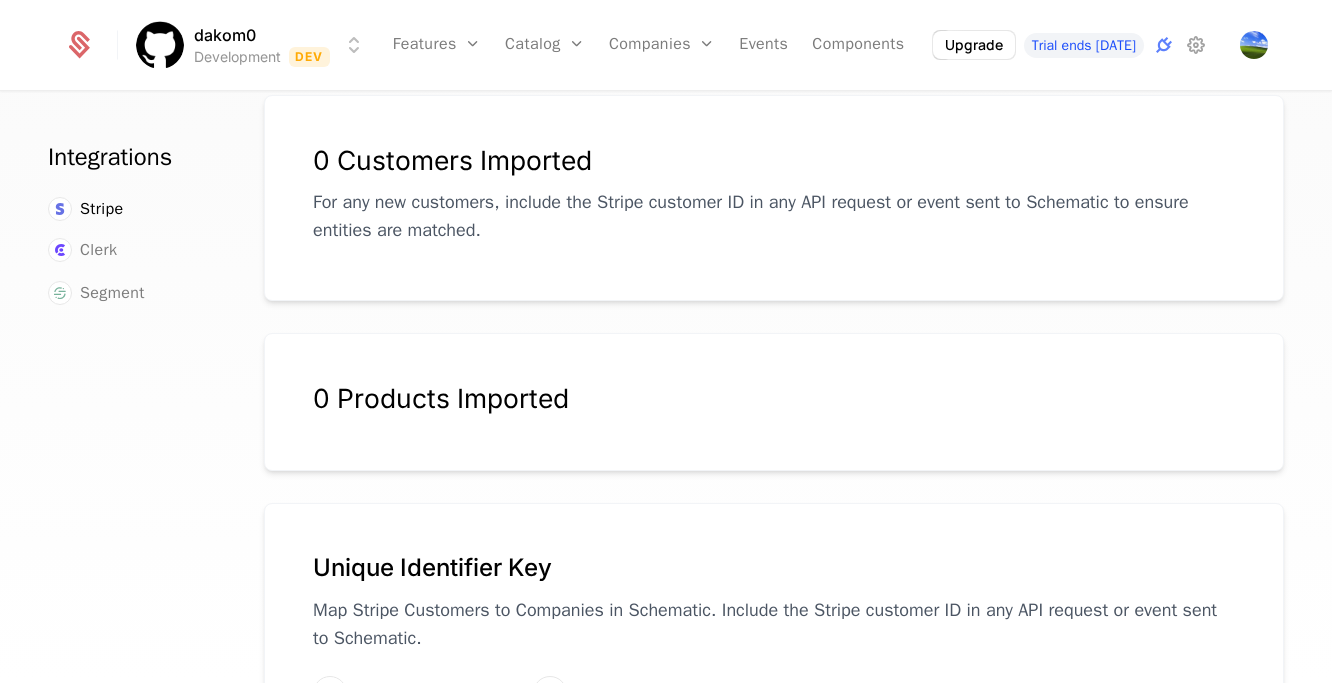 scroll, scrollTop: 327, scrollLeft: 0, axis: vertical 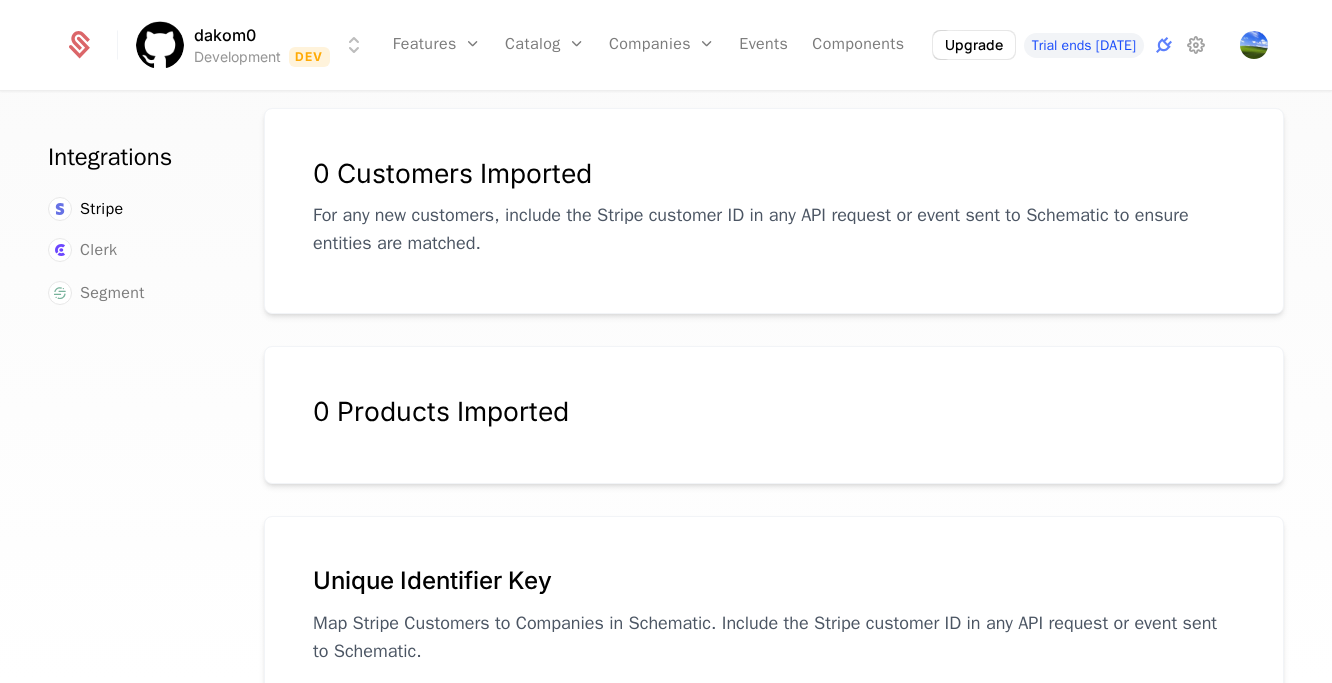 click on "dakom0 Development Dev Features Features Flags Catalog Plans Add Ons Configuration Companies Companies Users Events Components Upgrade Trial ends today Integrations Stripe Clerk Segment Stripe Integration   Connected in live mode   Rollout flags, define entitlements, and build plan audiences based on Stripe subscriptions.   Learn more in the docs . Remove connection Refresh data 0 Customers Imported     For any new customers, include the Stripe customer ID in any API request or event sent to Schematic to ensure entities are matched.  0 Products Imported     Unique Identifier Key     Map Stripe Customers to Companies in Schematic. Include the Stripe customer ID in any API request or event sent to Schematic. customer_id stripe_customer_id
Best Viewed on Desktop You're currently viewing this on a  mobile device . For the best experience,   we recommend using a desktop or larger screens , as the application isn't fully optimized for smaller resolutions just yet. Got it" at bounding box center (666, 341) 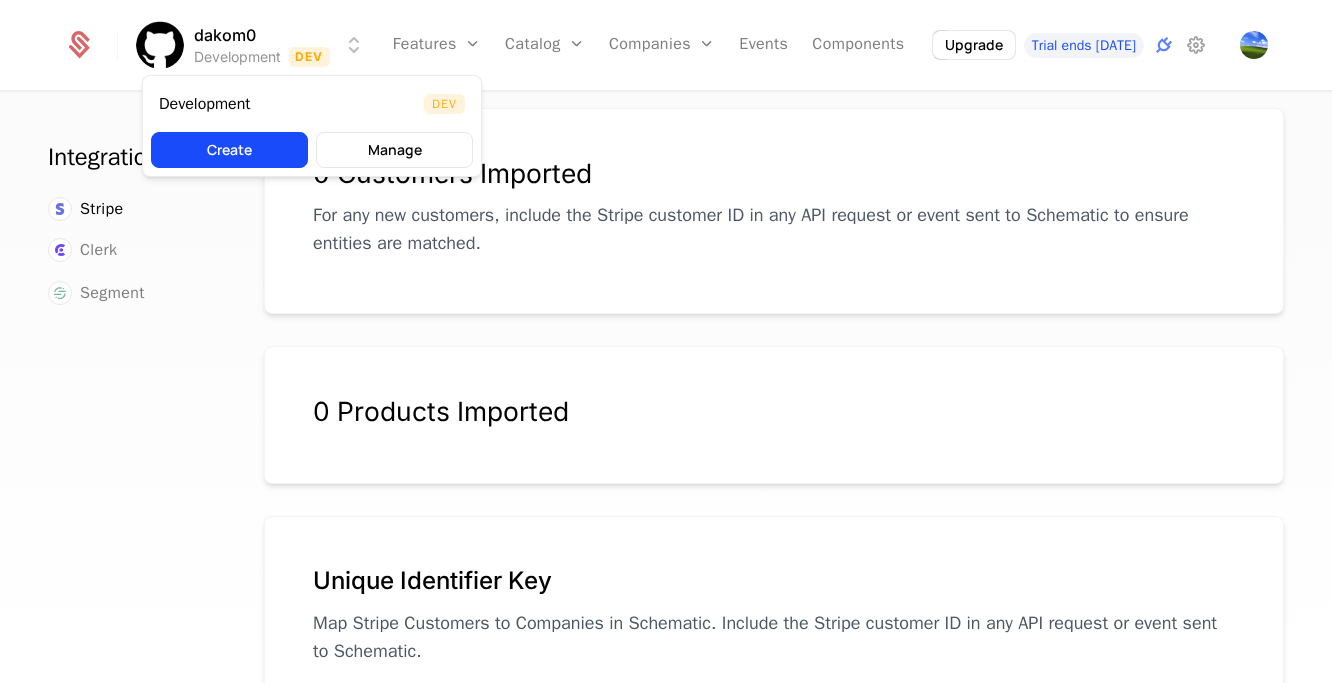 click on "dakom0 Development Dev Features Features Flags Catalog Plans Add Ons Configuration Companies Companies Users Events Components Upgrade Trial ends today Integrations Stripe Clerk Segment Stripe Integration   Connected in live mode   Rollout flags, define entitlements, and build plan audiences based on Stripe subscriptions.   Learn more in the docs . Remove connection Refresh data 0 Customers Imported     For any new customers, include the Stripe customer ID in any API request or event sent to Schematic to ensure entities are matched.  0 Products Imported     Unique Identifier Key     Map Stripe Customers to Companies in Schematic. Include the Stripe customer ID in any API request or event sent to Schematic. customer_id stripe_customer_id
Best Viewed on Desktop You're currently viewing this on a  mobile device . For the best experience,   we recommend using a desktop or larger screens , as the application isn't fully optimized for smaller resolutions just yet. Got it  Development Dev Create" at bounding box center (666, 341) 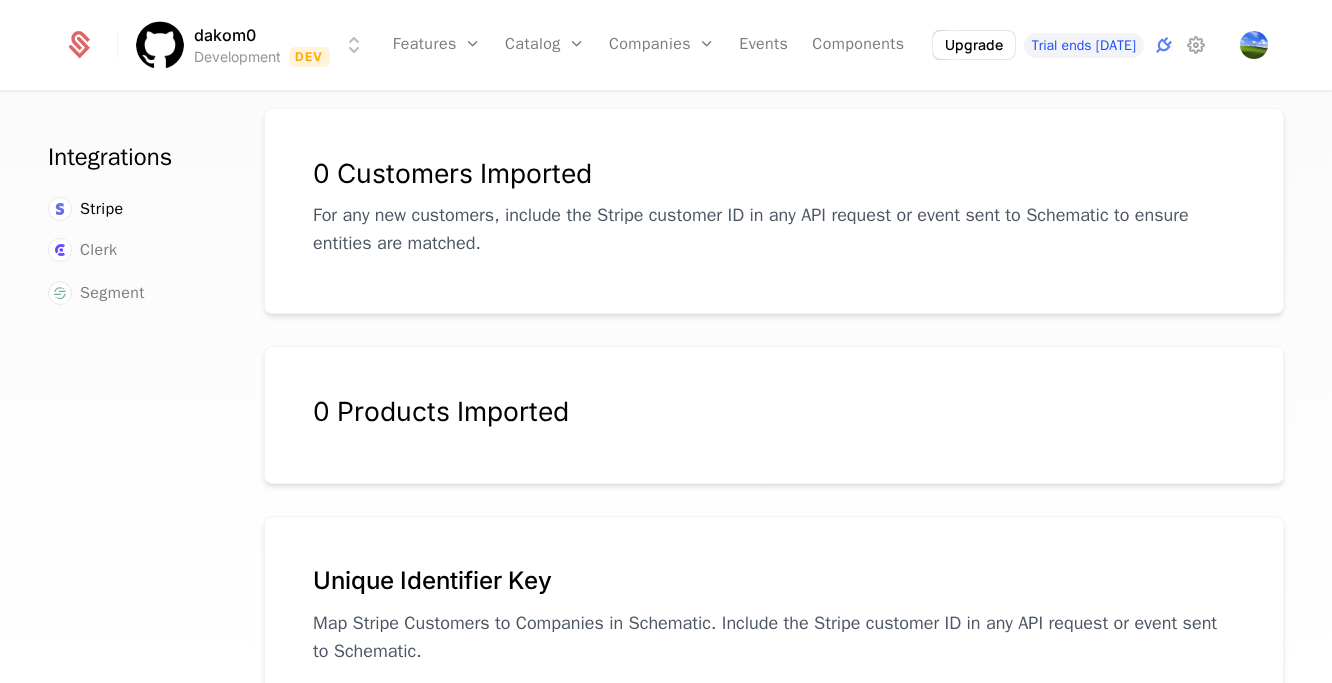 click on "dakom0 Development Dev Features Features Flags Catalog Plans Add Ons Configuration Companies Companies Users Events Components Upgrade Trial ends today Integrations Stripe Clerk Segment Stripe Integration   Connected in live mode   Rollout flags, define entitlements, and build plan audiences based on Stripe subscriptions.   Learn more in the docs . Remove connection Refresh data 0 Customers Imported     For any new customers, include the Stripe customer ID in any API request or event sent to Schematic to ensure entities are matched.  0 Products Imported     Unique Identifier Key     Map Stripe Customers to Companies in Schematic. Include the Stripe customer ID in any API request or event sent to Schematic. customer_id stripe_customer_id
Best Viewed on Desktop You're currently viewing this on a  mobile device . For the best experience,   we recommend using a desktop or larger screens , as the application isn't fully optimized for smaller resolutions just yet. Got it" at bounding box center [666, 341] 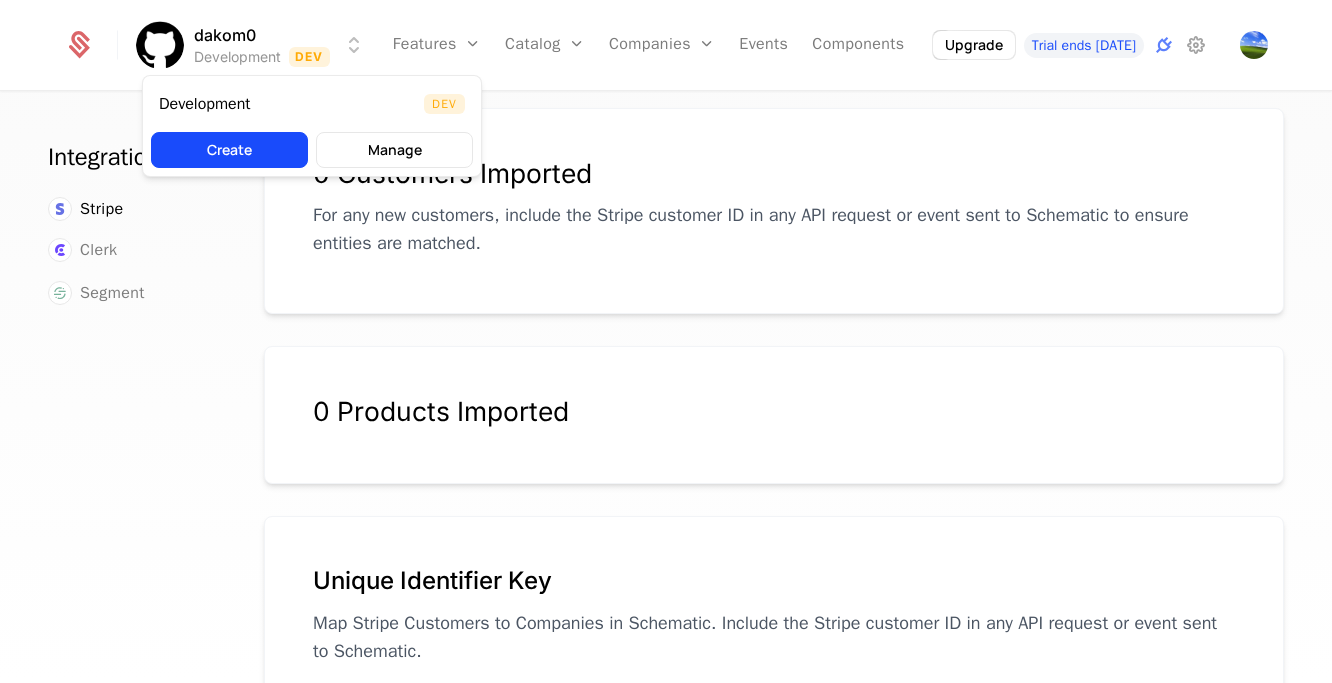 click on "dakom0 Development Dev Features Features Flags Catalog Plans Add Ons Configuration Companies Companies Users Events Components Upgrade Trial ends today Integrations Stripe Clerk Segment Stripe Integration   Connected in live mode   Rollout flags, define entitlements, and build plan audiences based on Stripe subscriptions.   Learn more in the docs . Remove connection Refresh data 0 Customers Imported     For any new customers, include the Stripe customer ID in any API request or event sent to Schematic to ensure entities are matched.  0 Products Imported     Unique Identifier Key     Map Stripe Customers to Companies in Schematic. Include the Stripe customer ID in any API request or event sent to Schematic. customer_id stripe_customer_id
Best Viewed on Desktop You're currently viewing this on a  mobile device . For the best experience,   we recommend using a desktop or larger screens , as the application isn't fully optimized for smaller resolutions just yet. Got it  Development Dev Create" at bounding box center (666, 341) 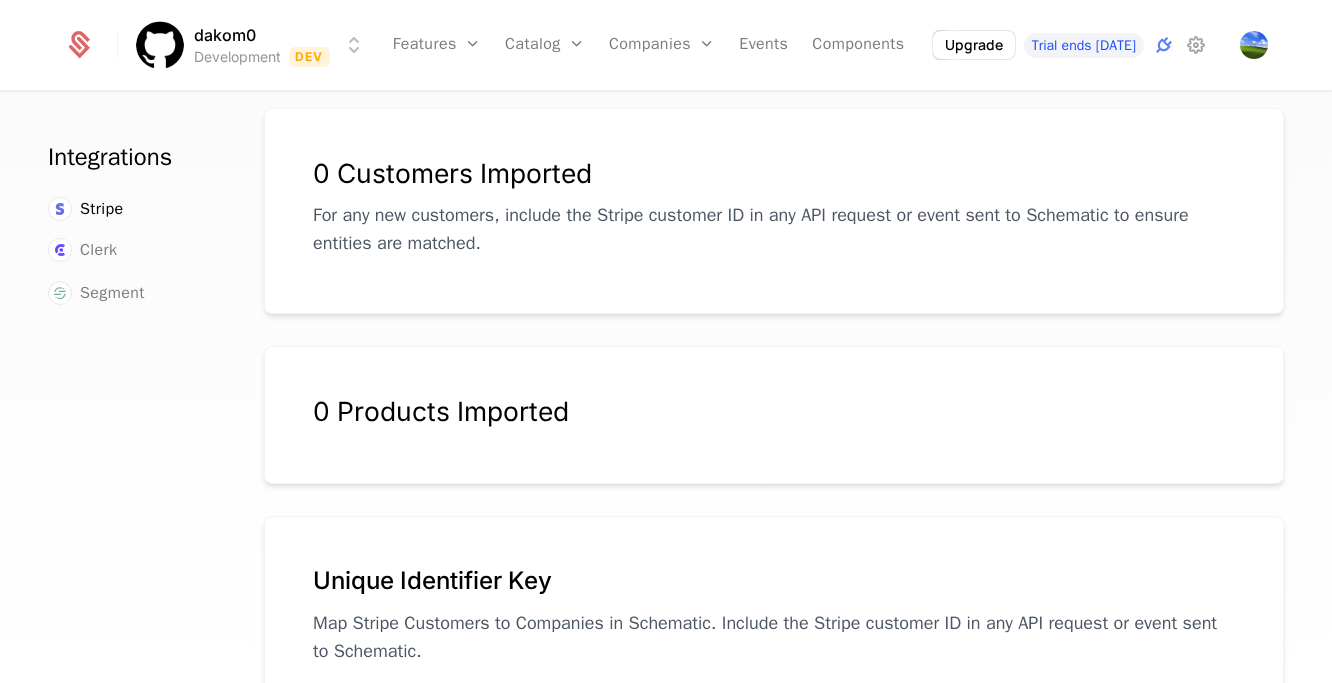 click 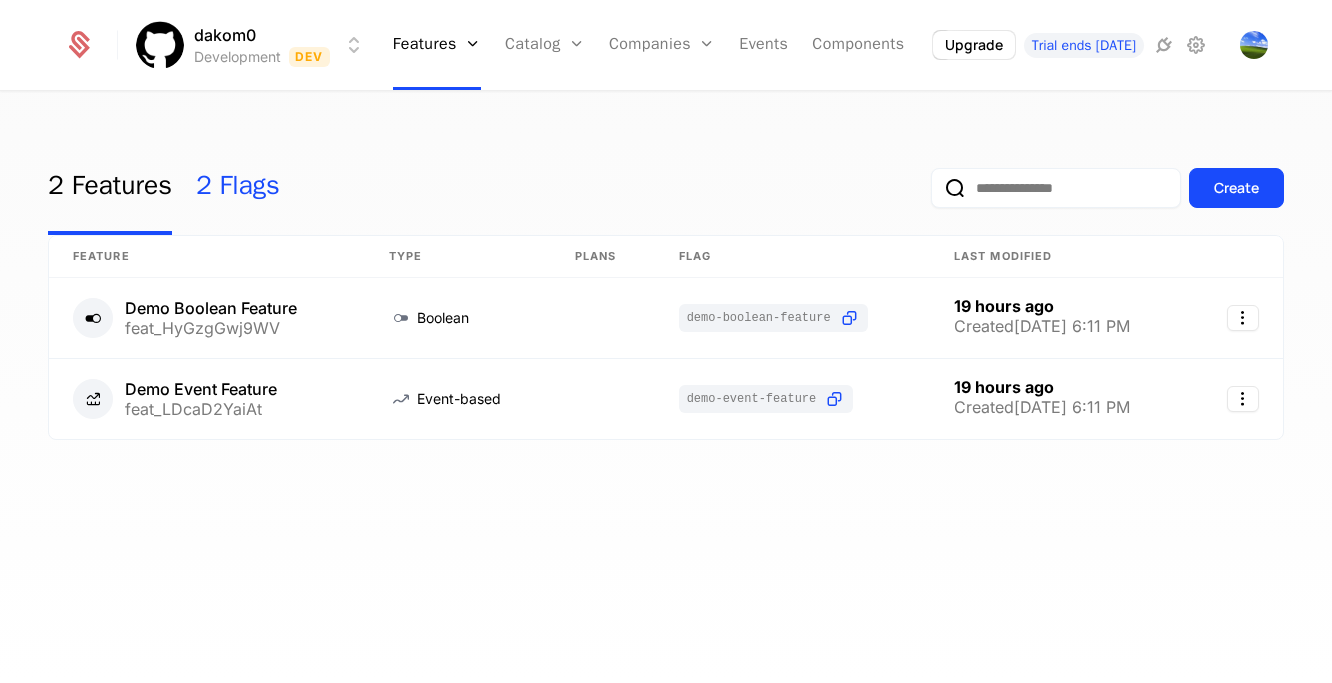 click on "2 Flags" at bounding box center [238, 188] 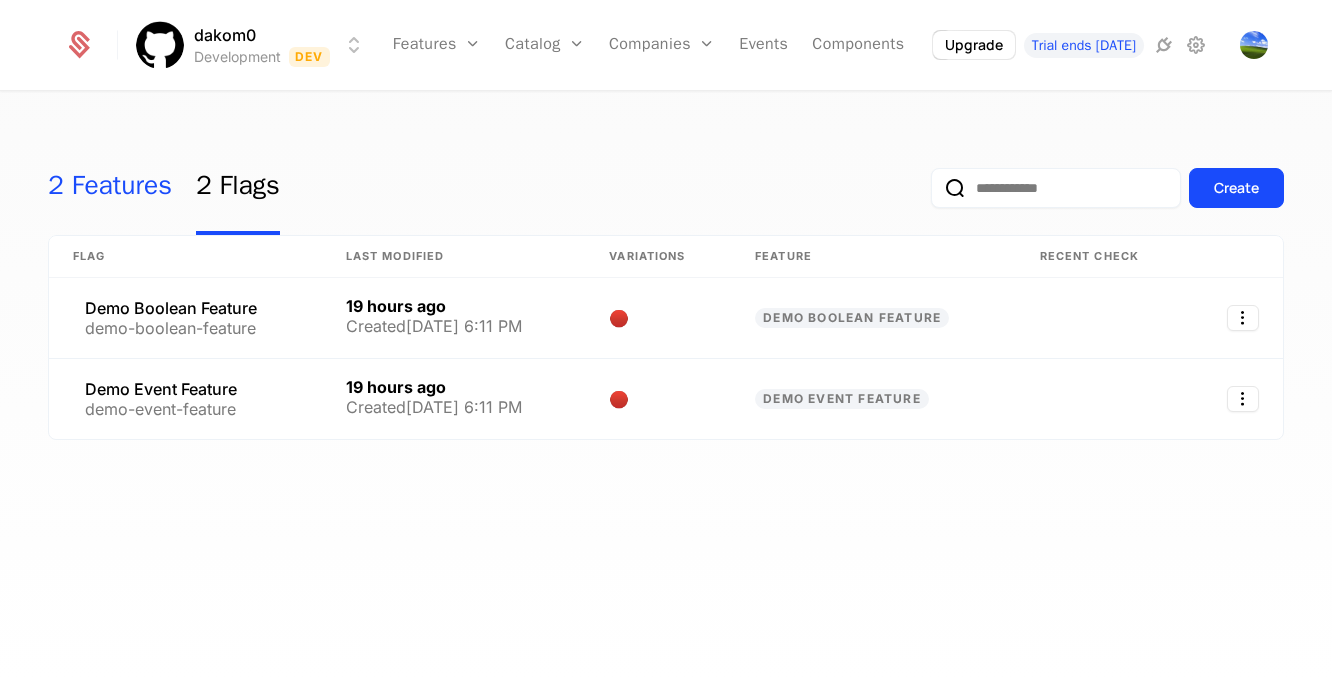 click on "2 Features" at bounding box center (110, 188) 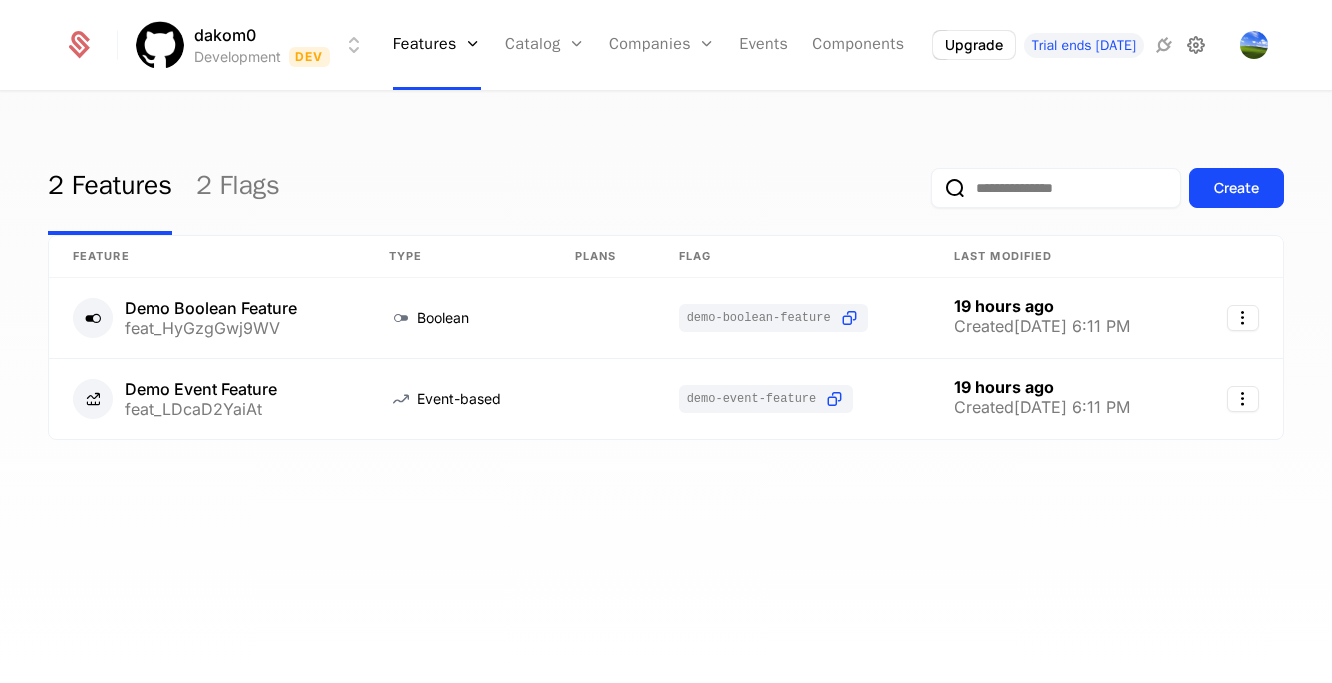 click at bounding box center (1196, 45) 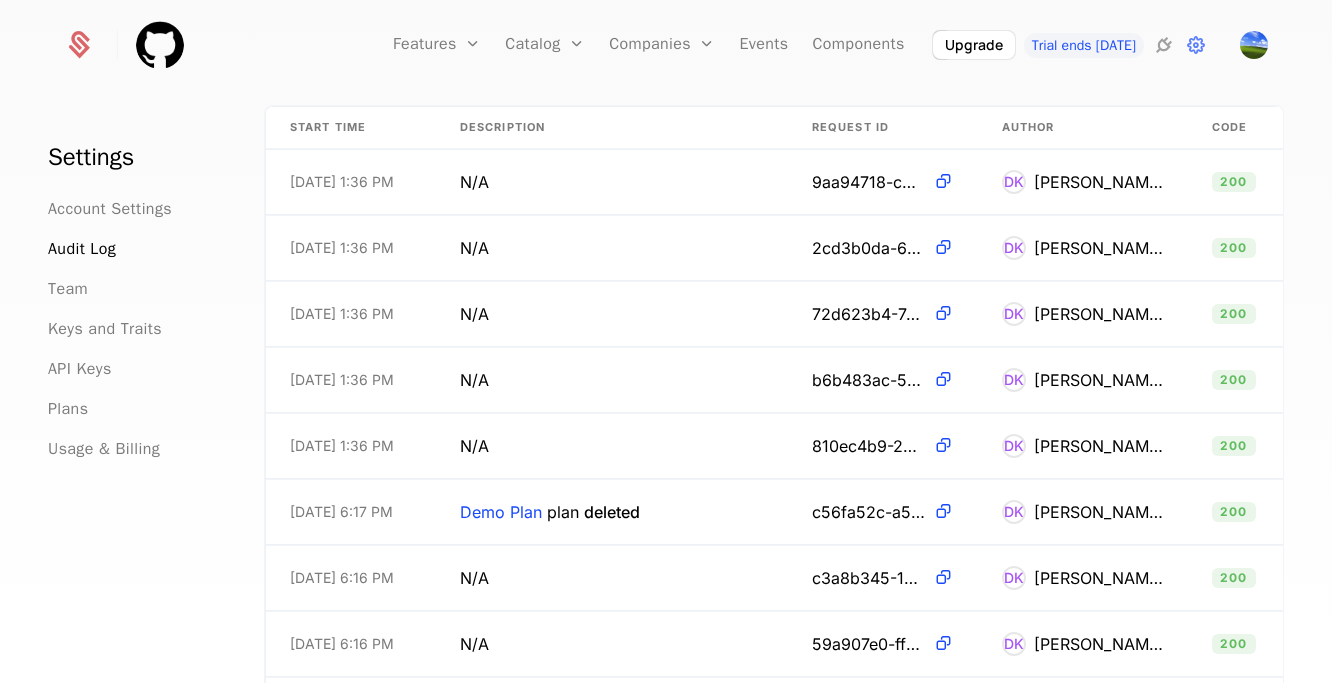 scroll, scrollTop: 147, scrollLeft: 0, axis: vertical 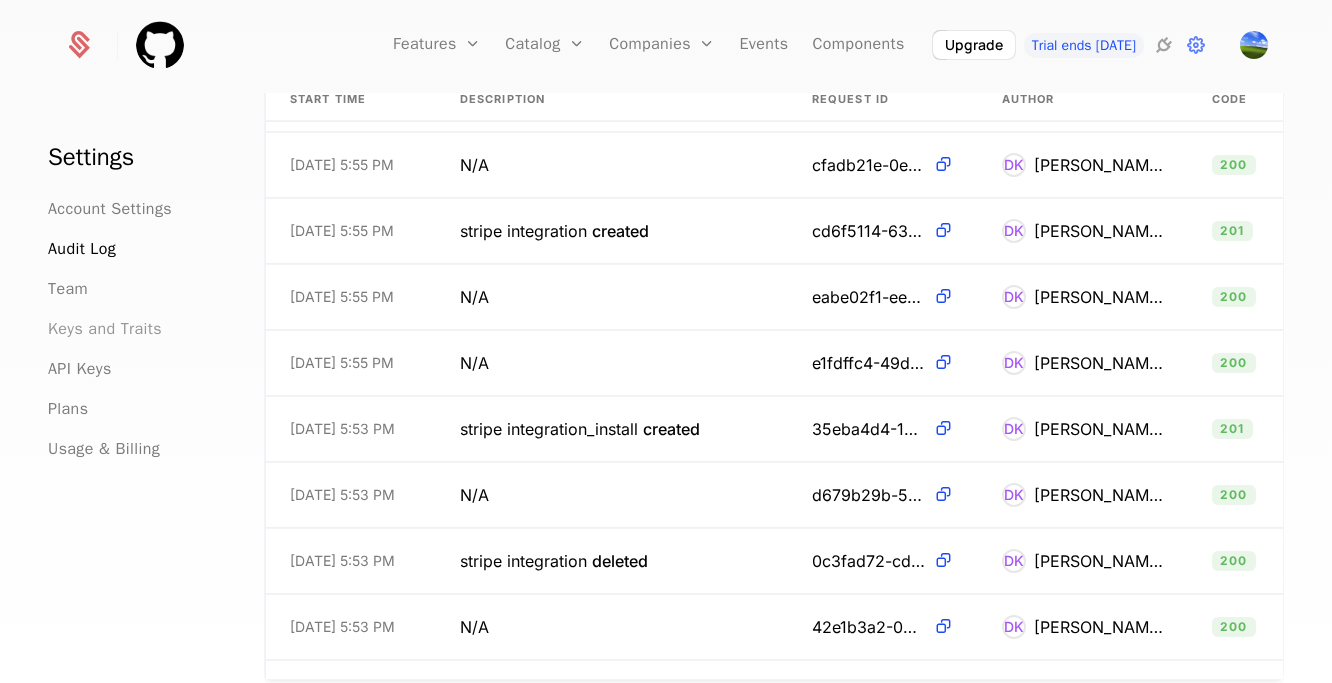 click on "Keys and Traits" at bounding box center [105, 329] 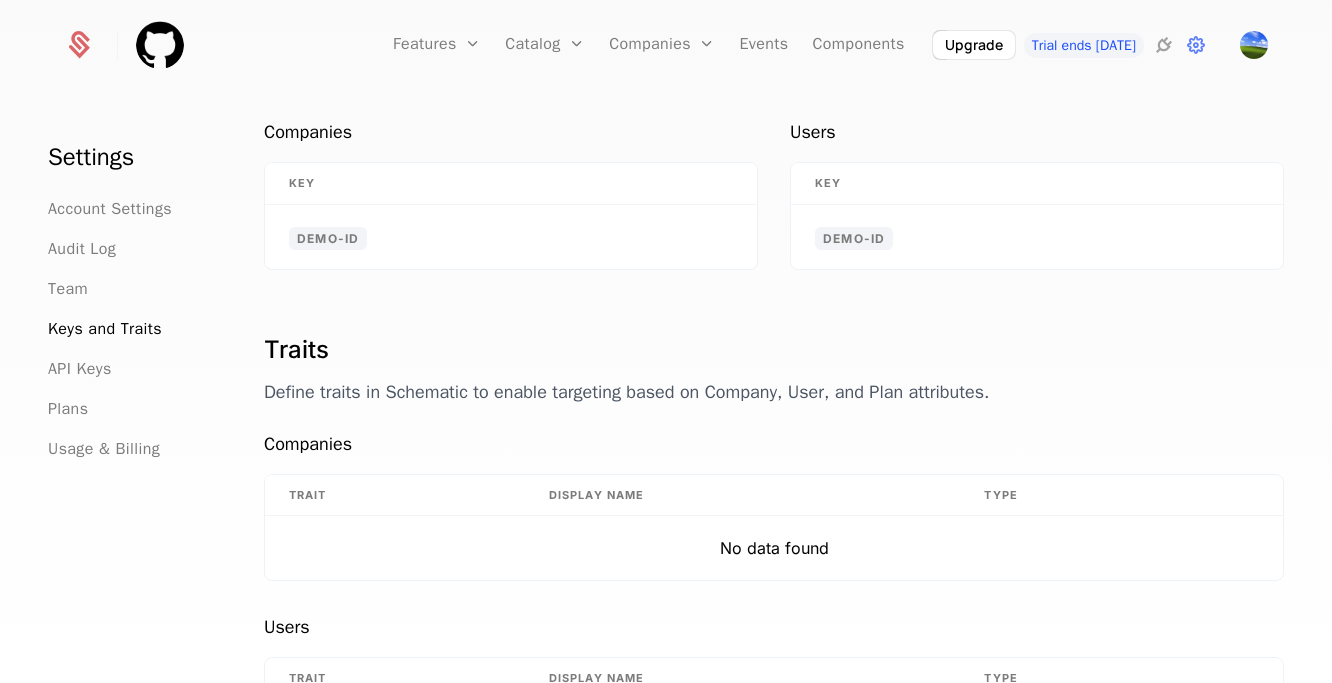 click on "Account Settings Audit Log Team Keys and Traits API Keys Plans Usage & Billing" at bounding box center [132, 329] 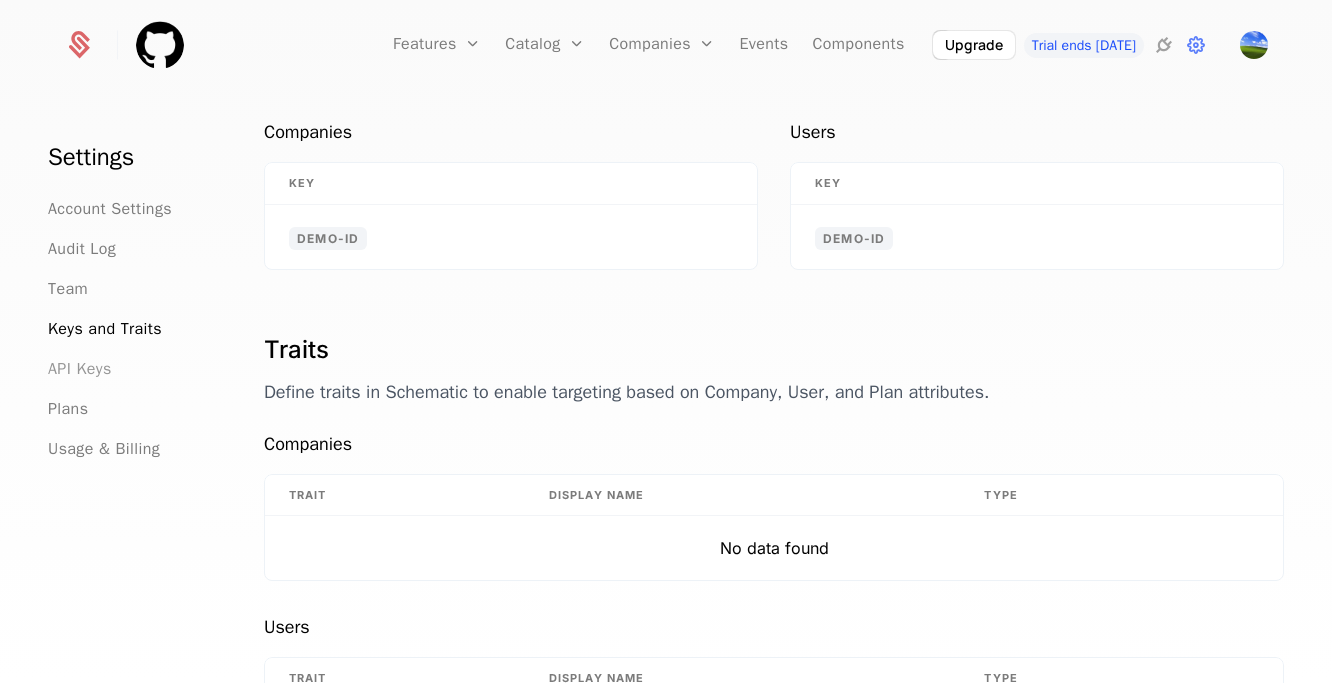 click on "API Keys" at bounding box center [80, 369] 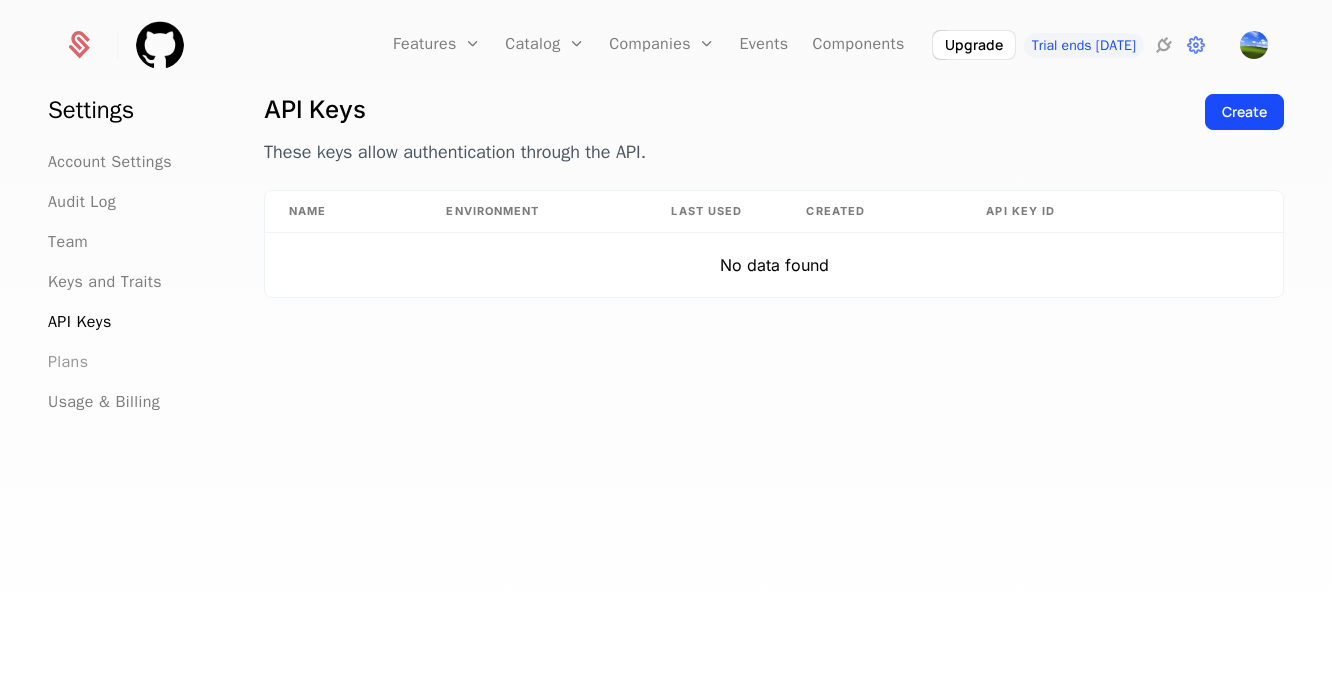 click on "Plans" at bounding box center [68, 362] 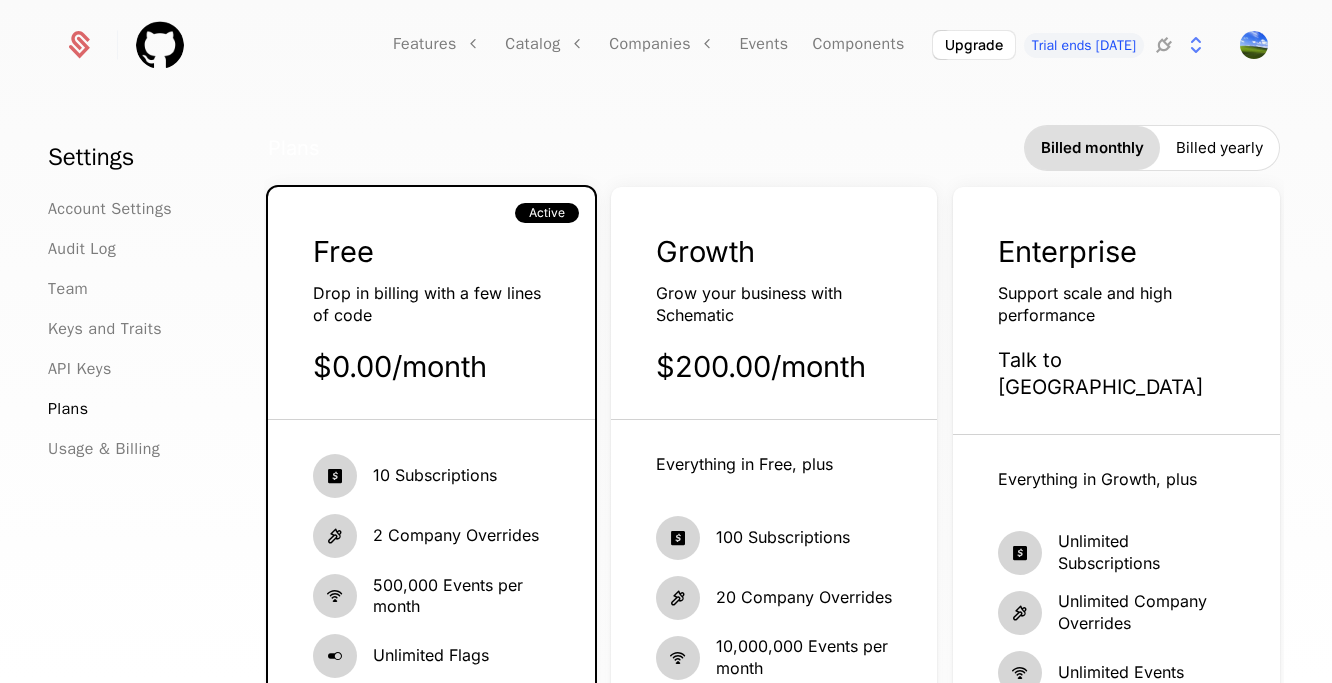 scroll, scrollTop: 0, scrollLeft: 0, axis: both 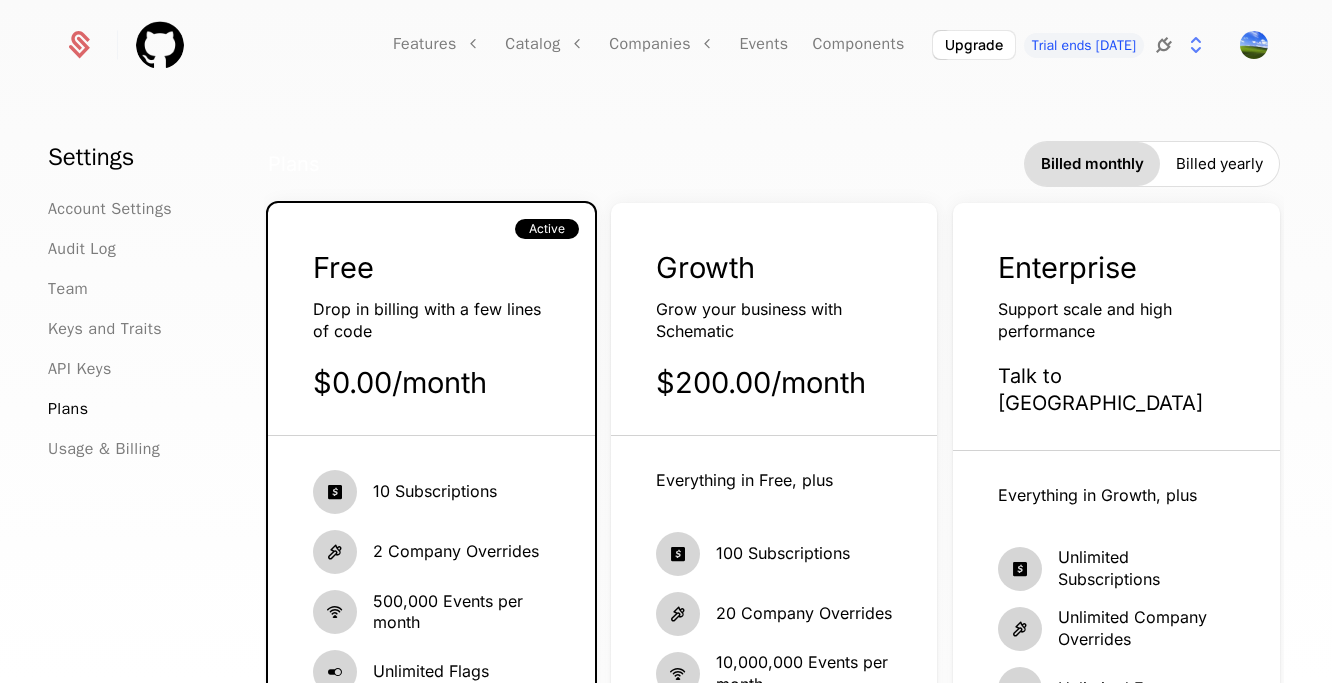 click at bounding box center [1164, 45] 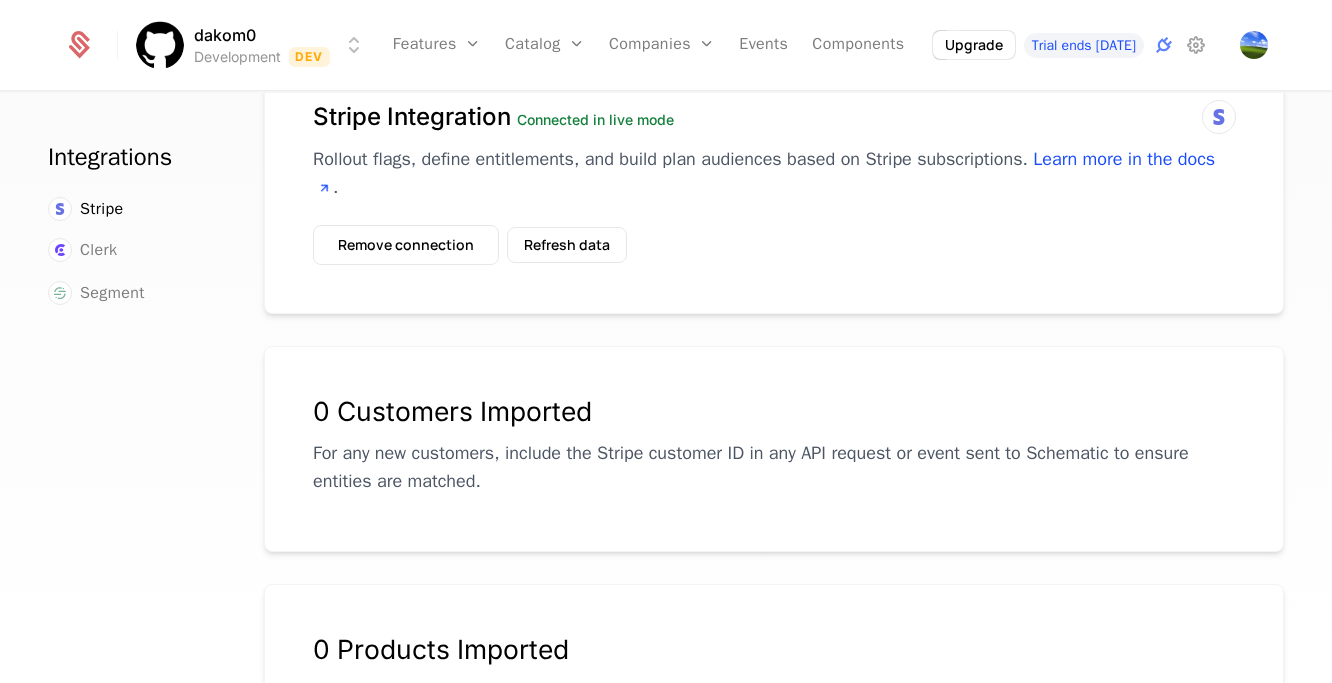 scroll, scrollTop: 87, scrollLeft: 0, axis: vertical 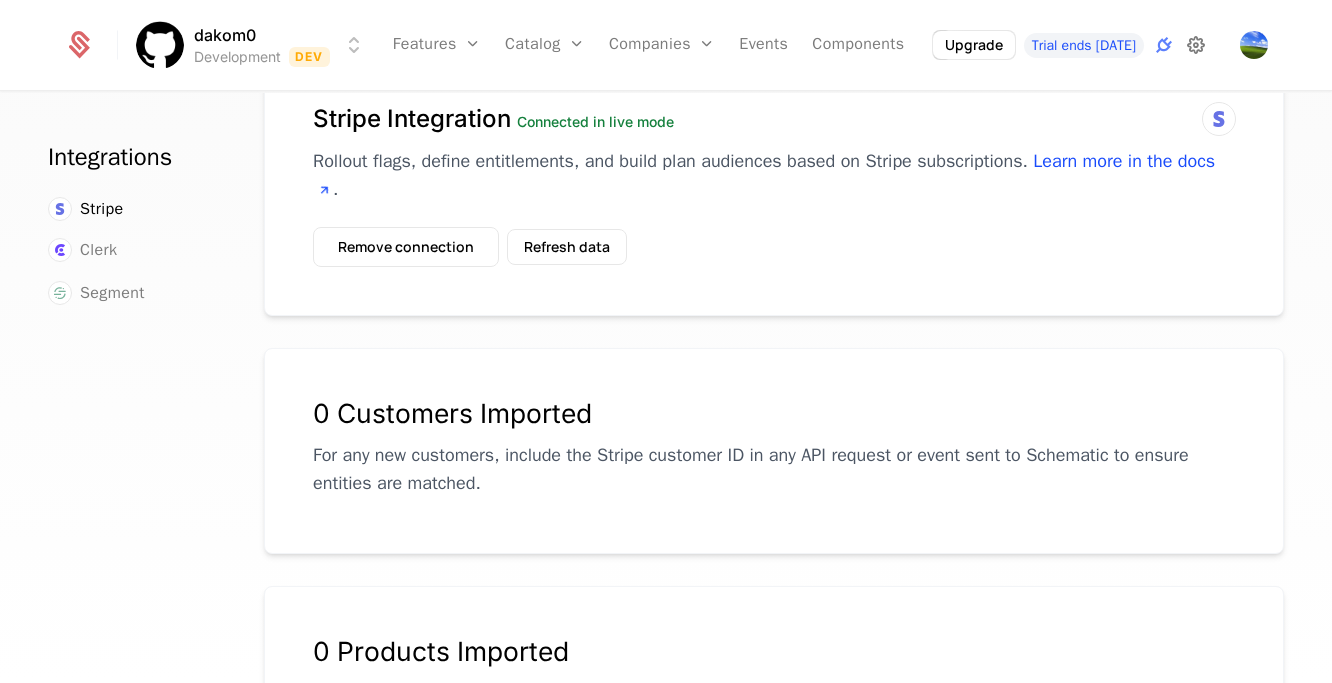 click at bounding box center (1196, 45) 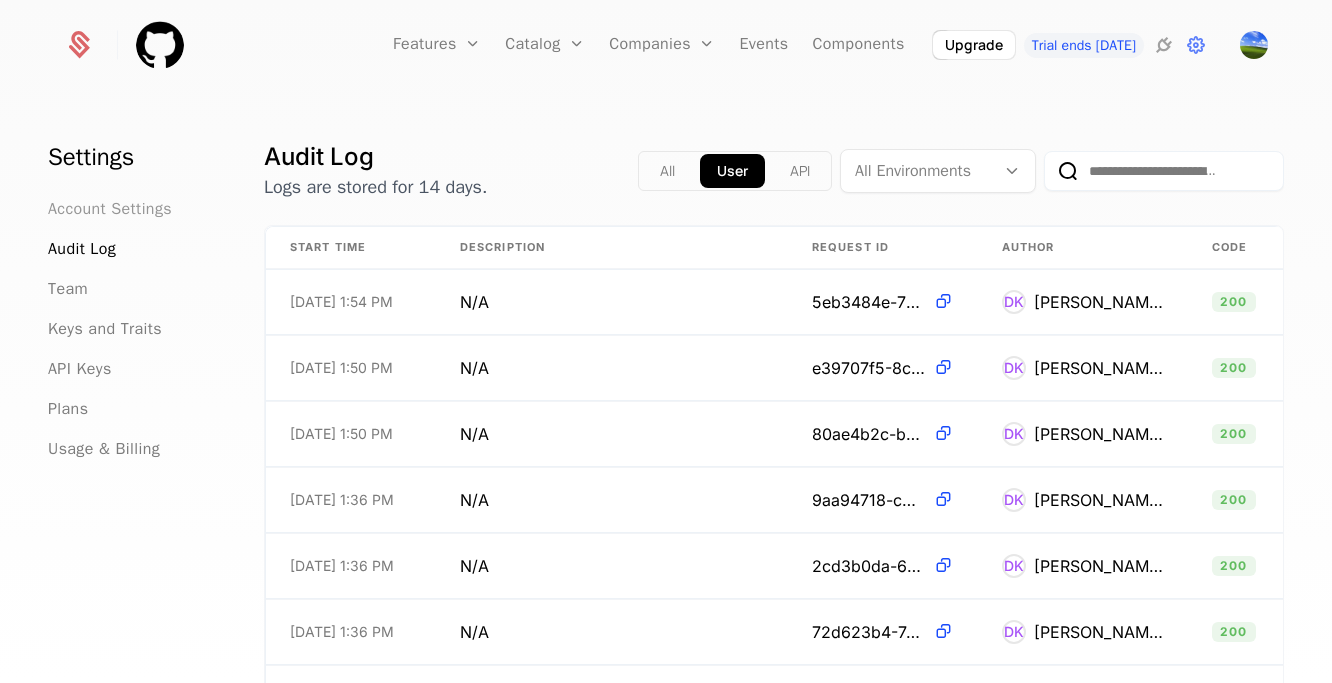 click on "Account Settings" at bounding box center [110, 209] 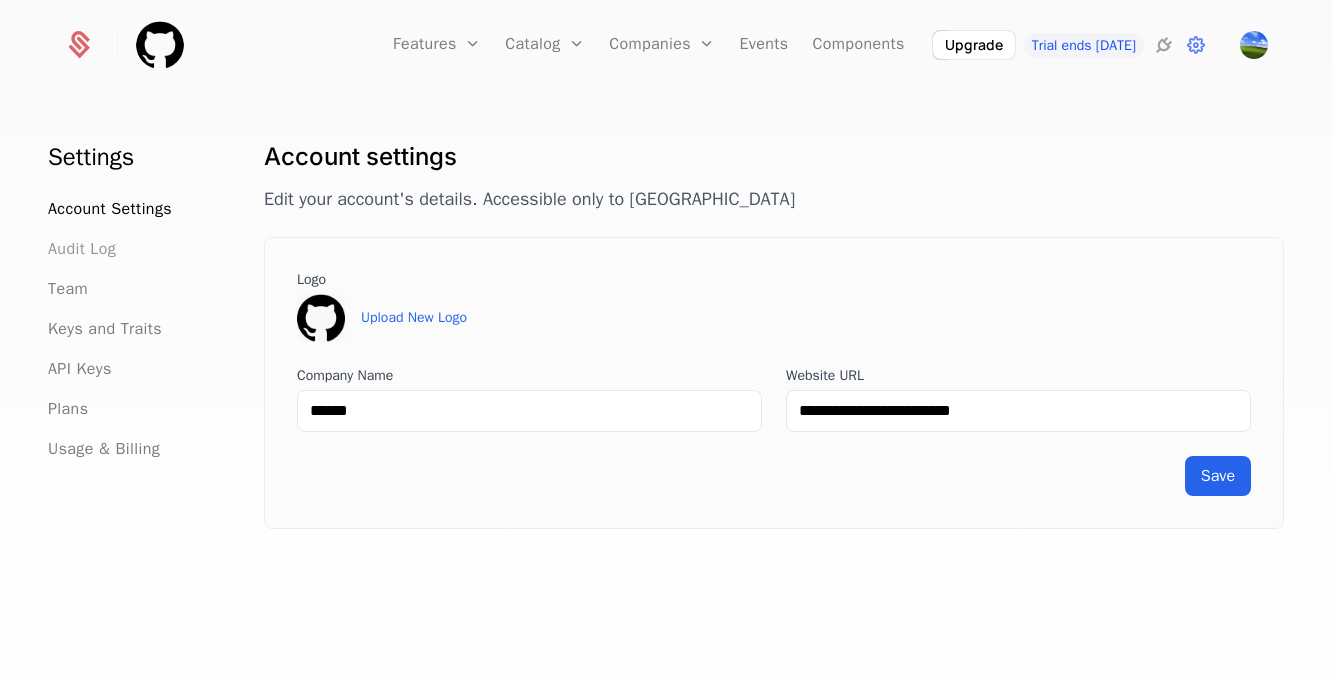click on "Audit Log" at bounding box center [82, 249] 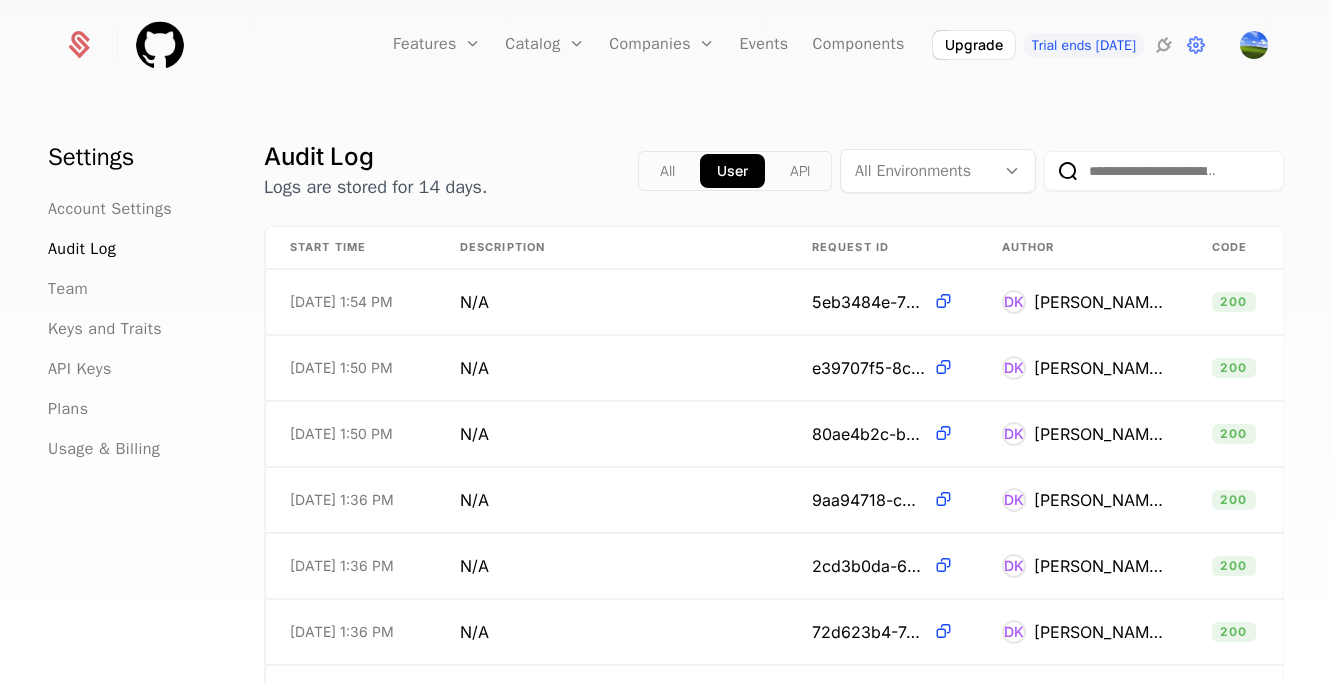 click on "All" at bounding box center [667, 171] 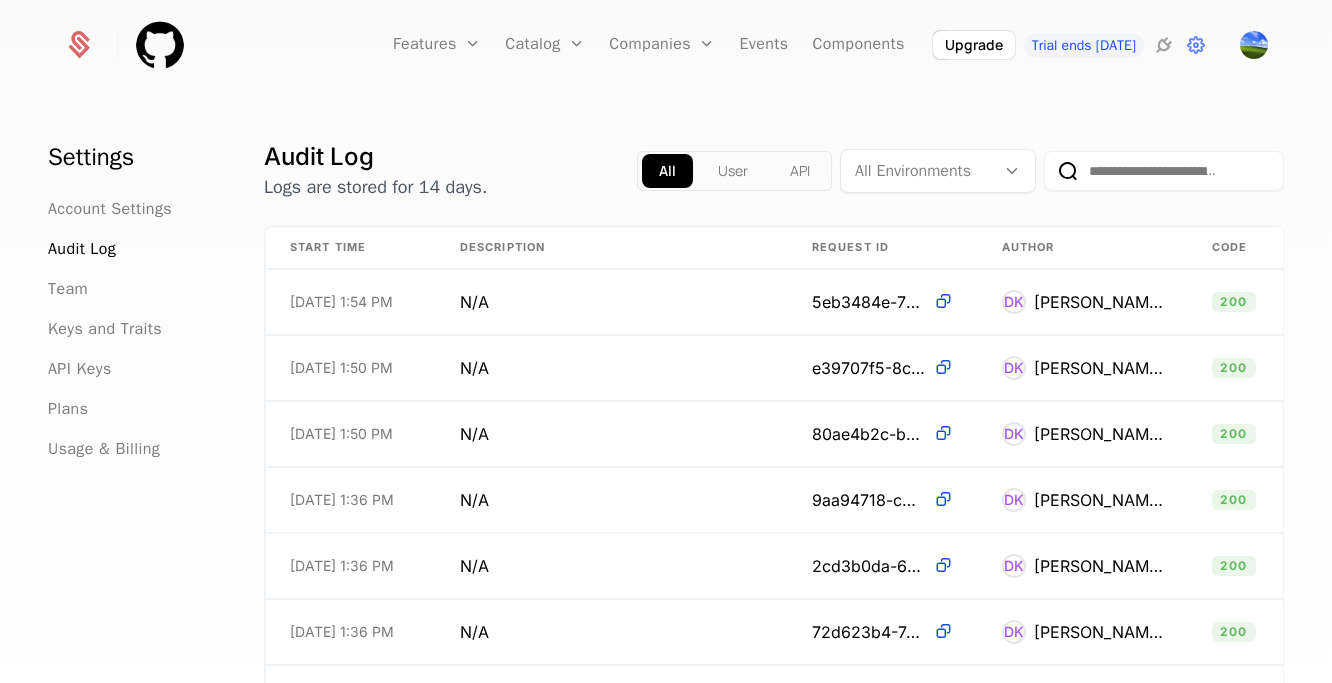 click at bounding box center [918, 171] 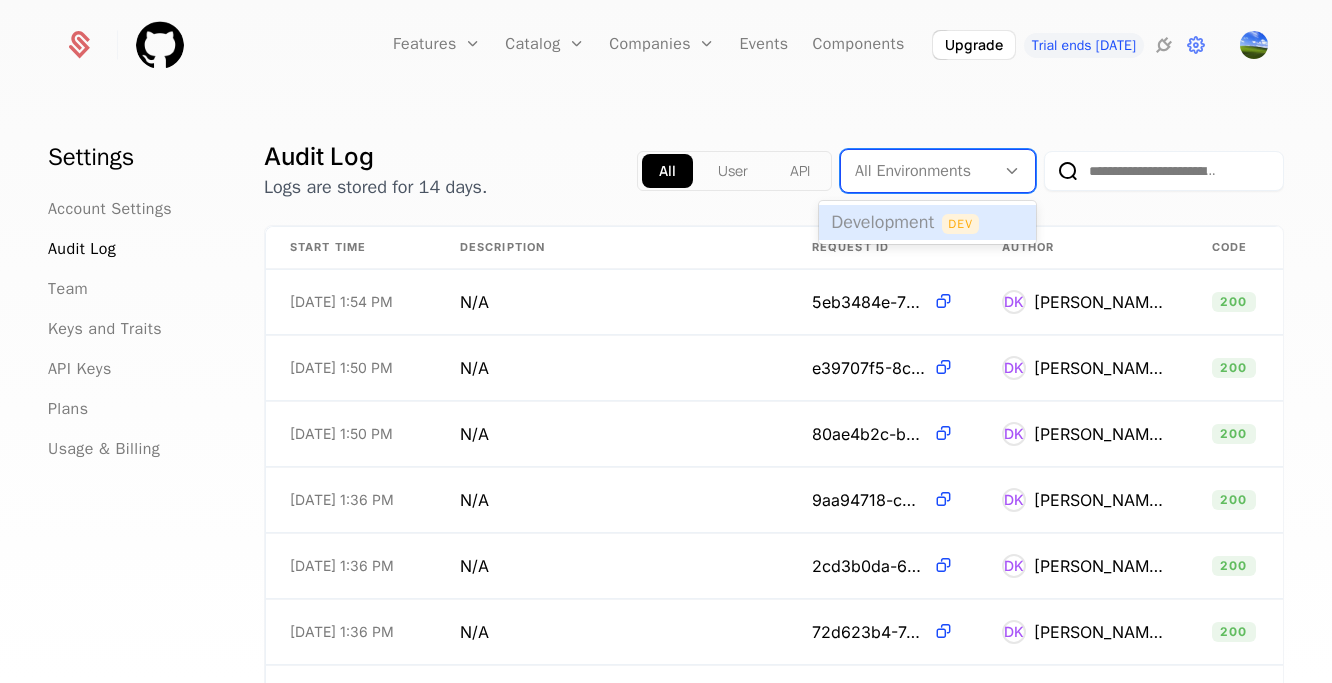 click on "Development Dev" at bounding box center [927, 222] 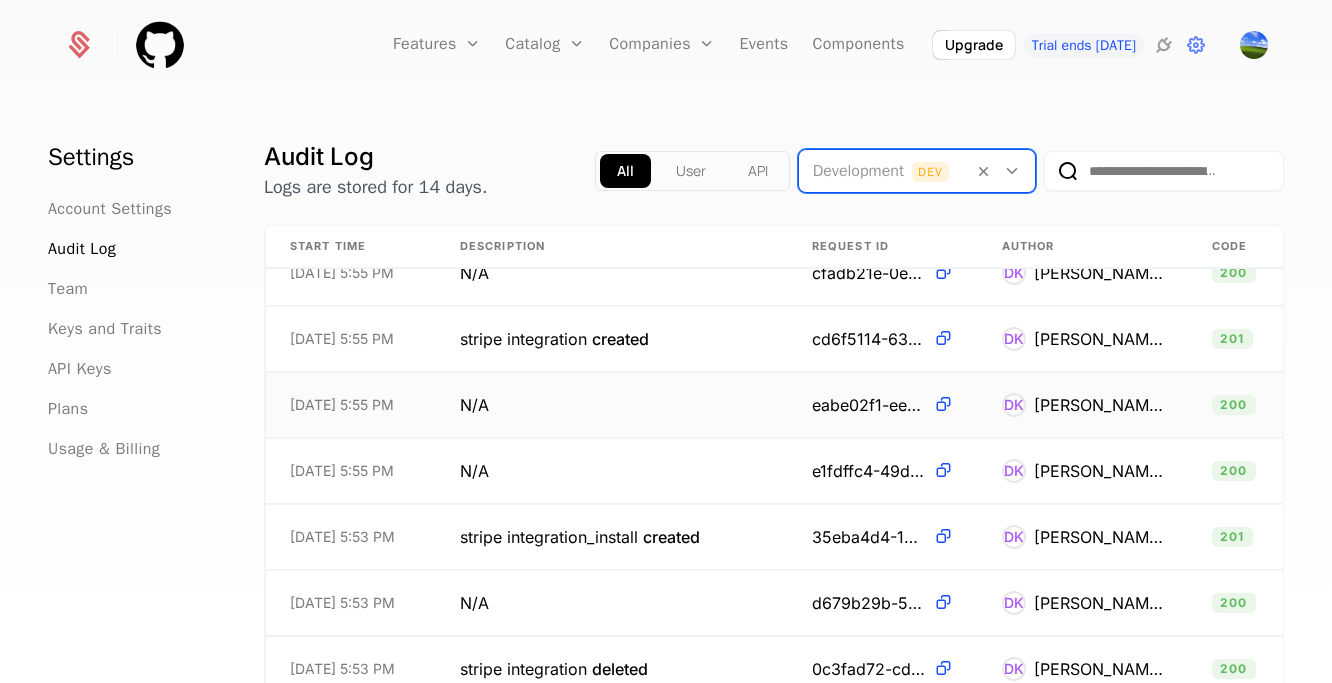 scroll, scrollTop: 2382, scrollLeft: 0, axis: vertical 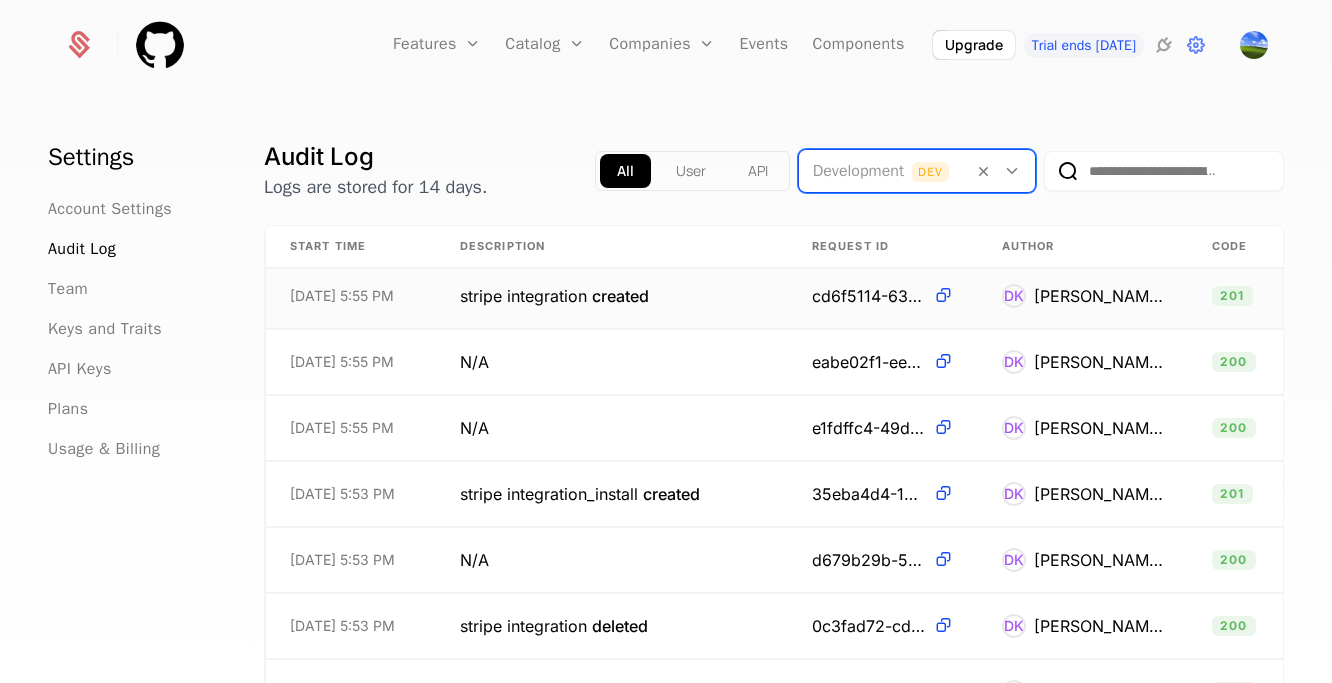 click on "created" at bounding box center [620, 296] 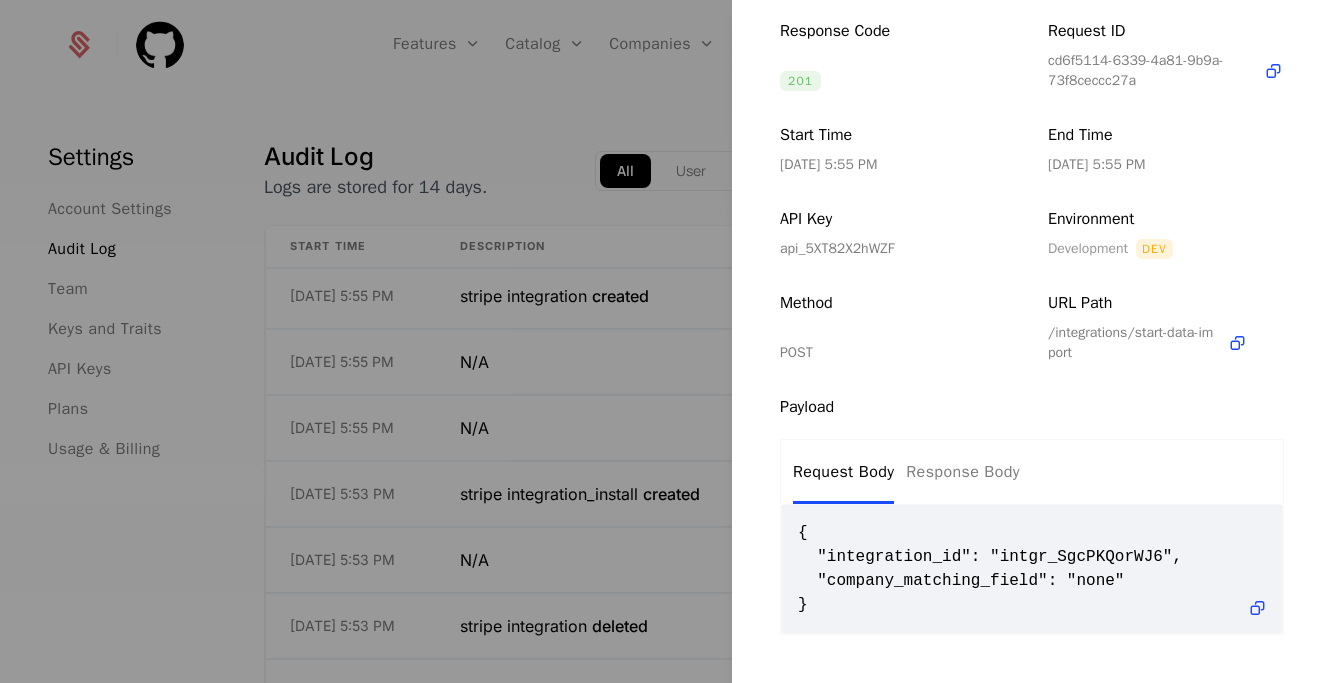 scroll, scrollTop: 294, scrollLeft: 0, axis: vertical 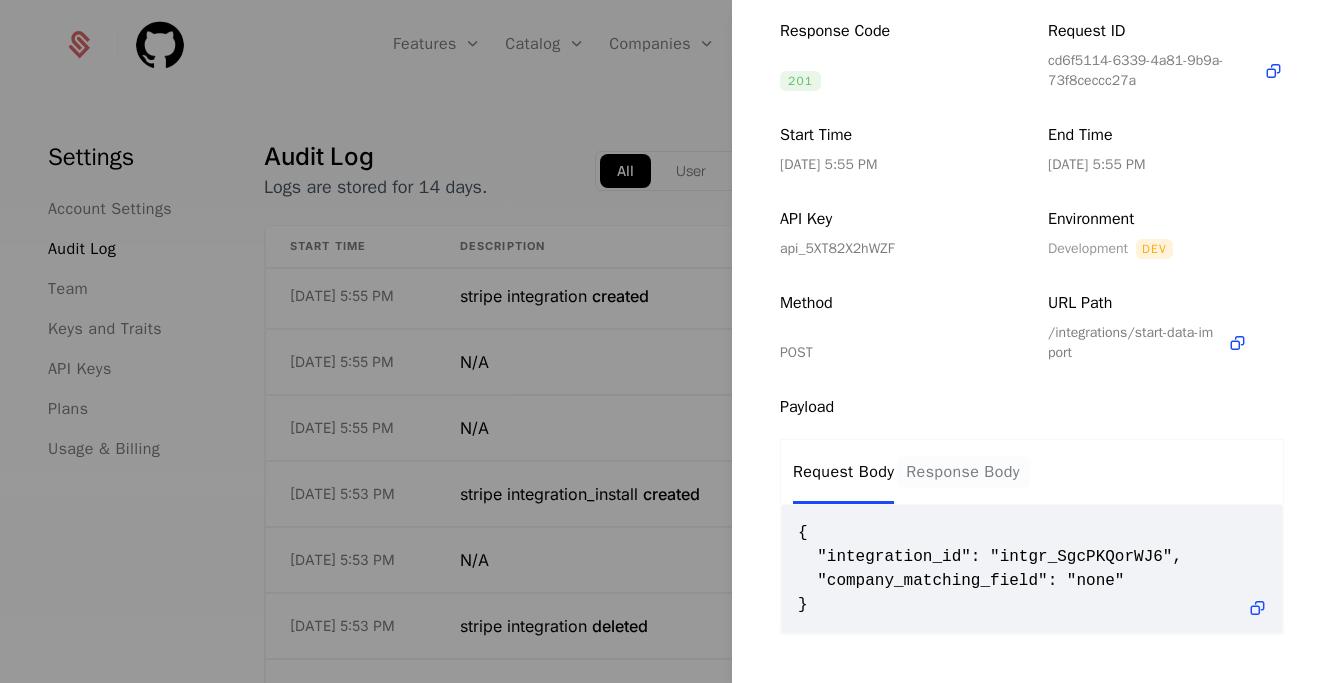 click on "Response Body" at bounding box center (963, 472) 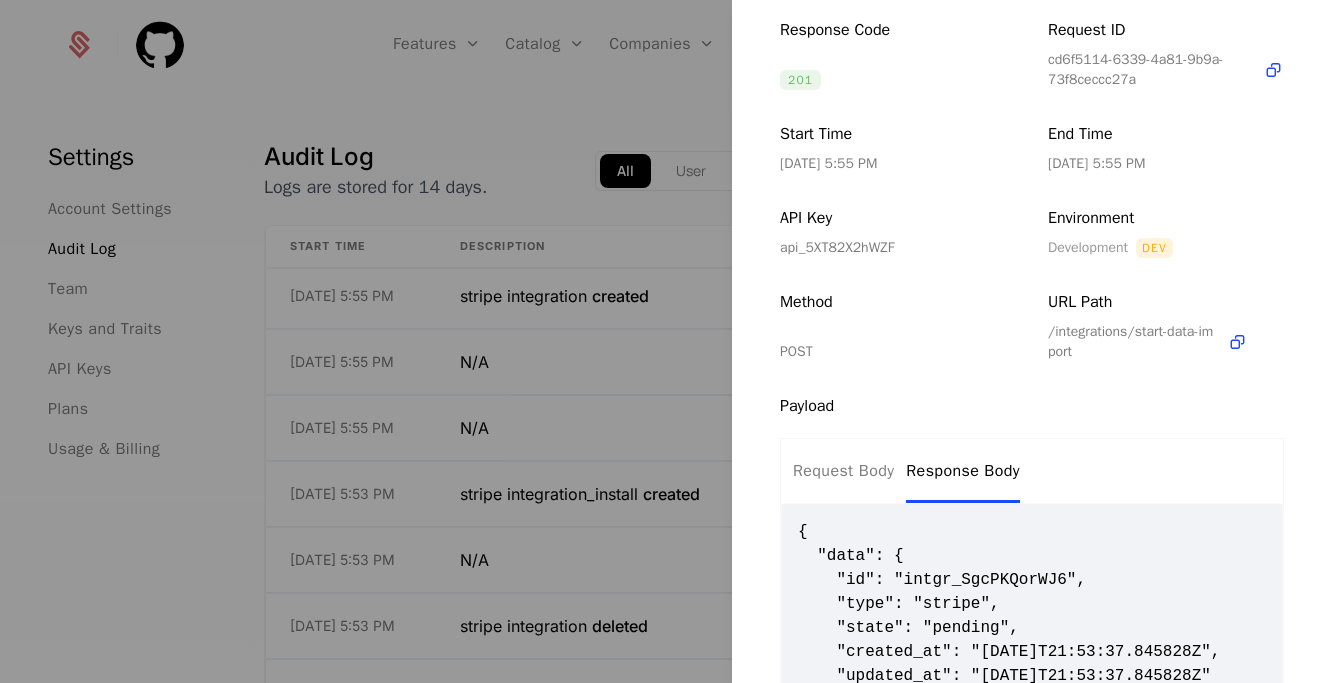 scroll, scrollTop: 438, scrollLeft: 0, axis: vertical 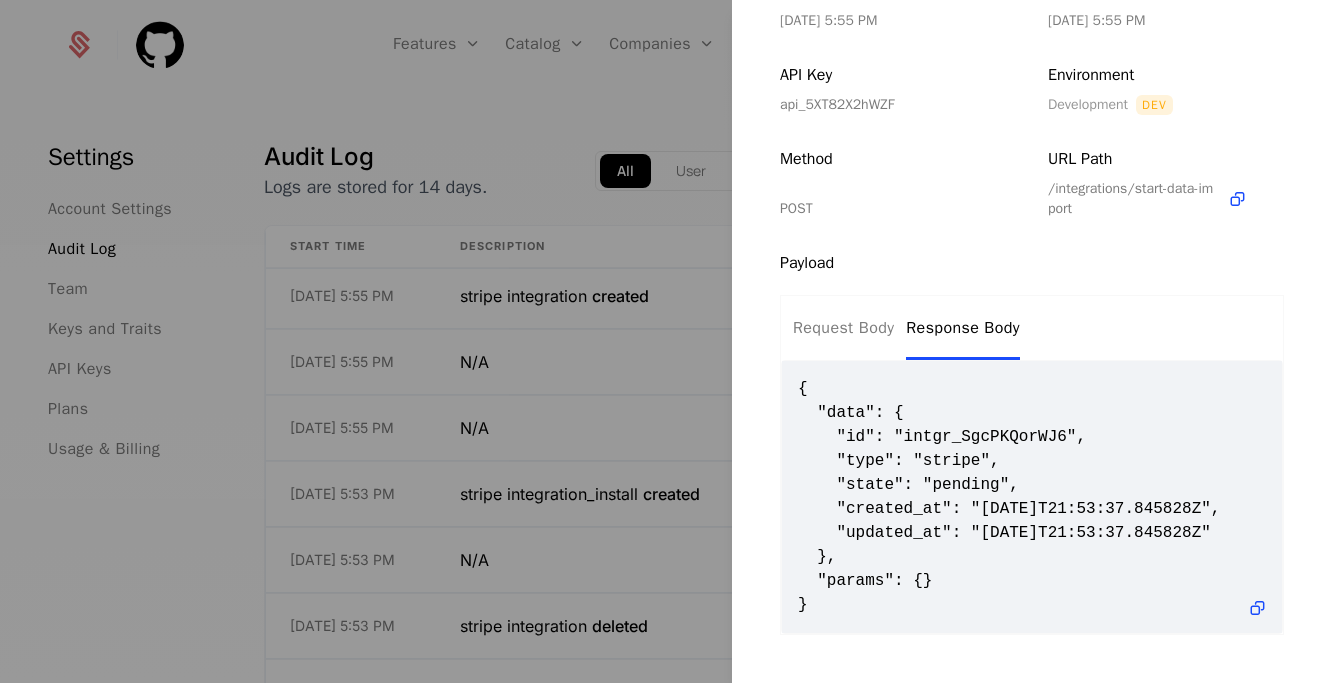 click at bounding box center [666, 341] 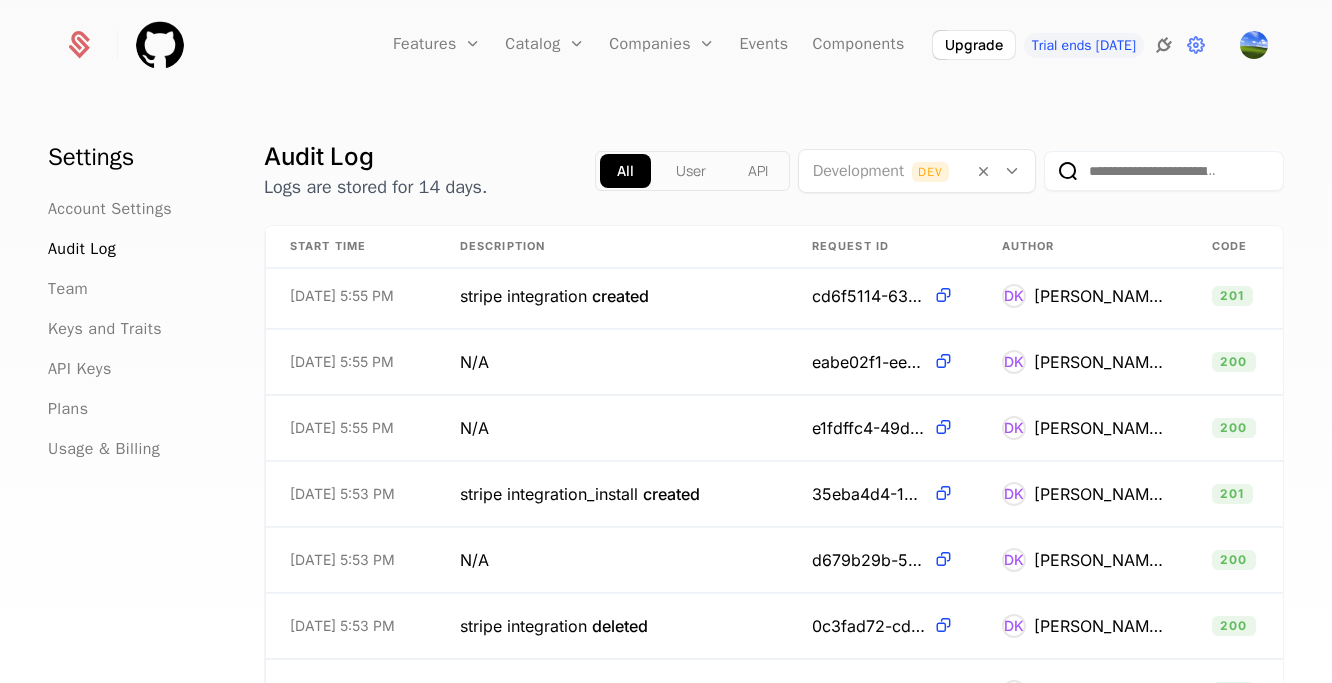 click at bounding box center [1164, 45] 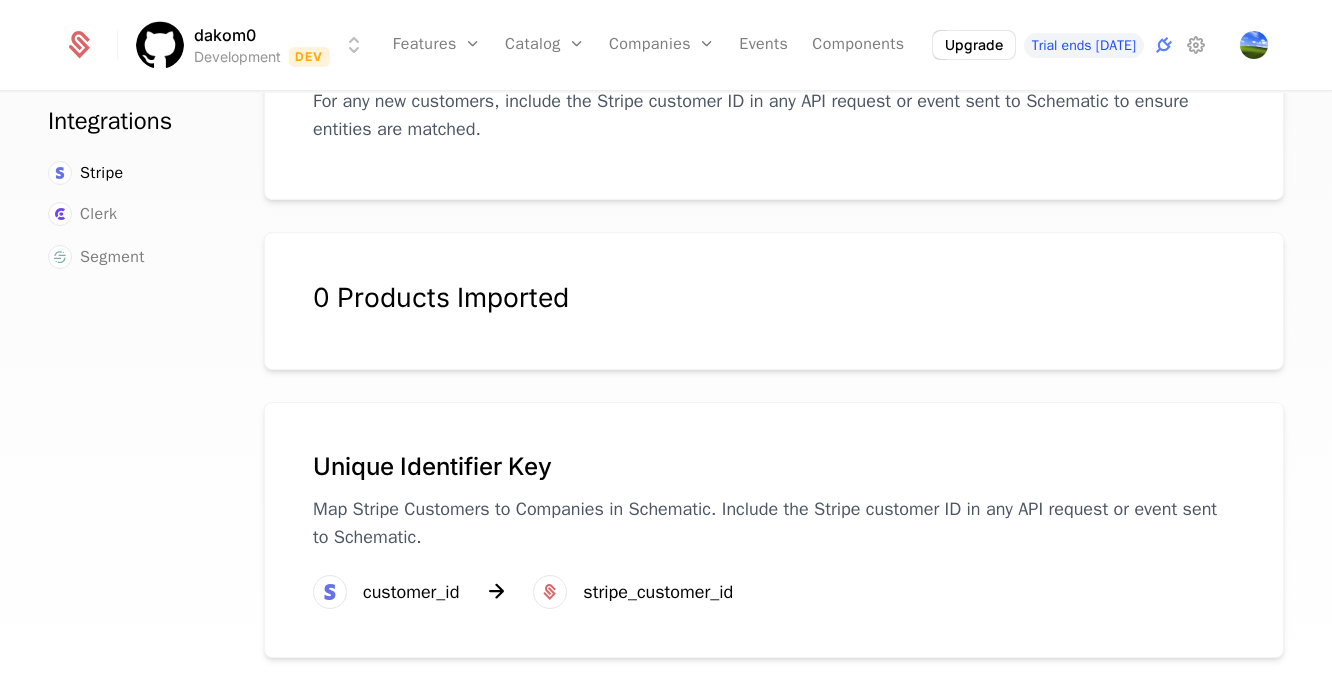 scroll, scrollTop: 447, scrollLeft: 0, axis: vertical 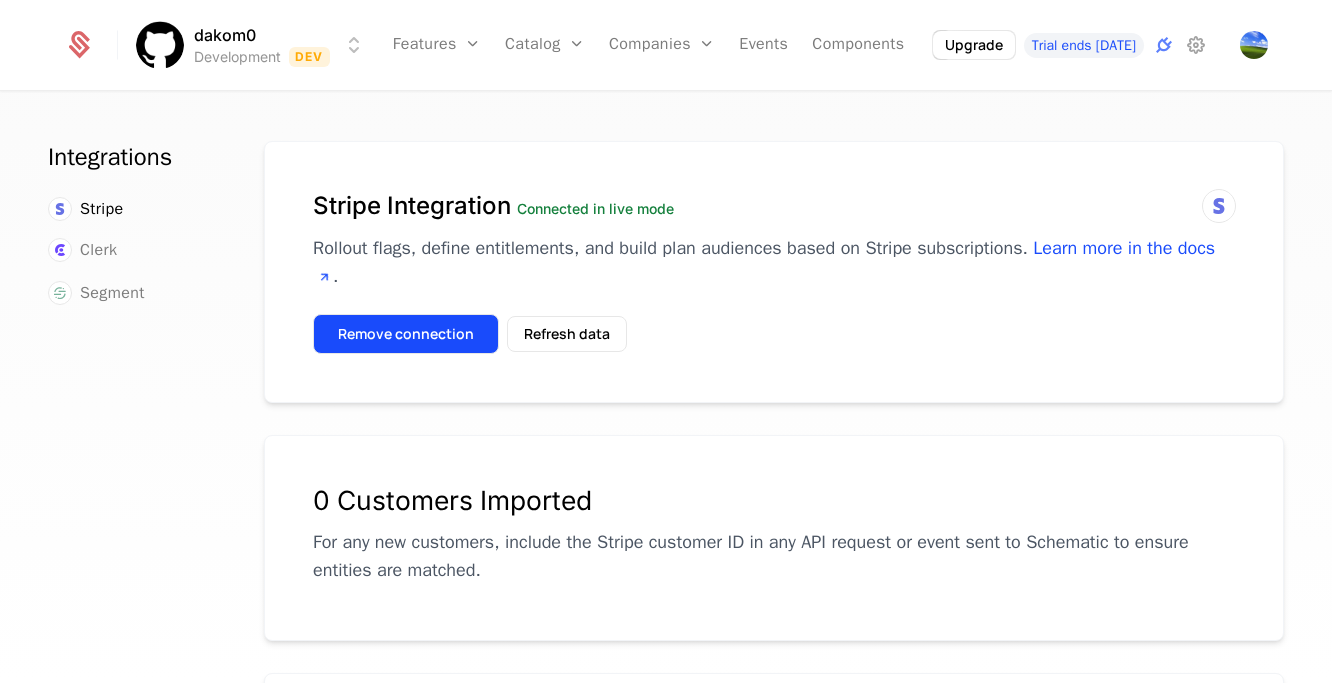 click on "Remove connection" at bounding box center [406, 334] 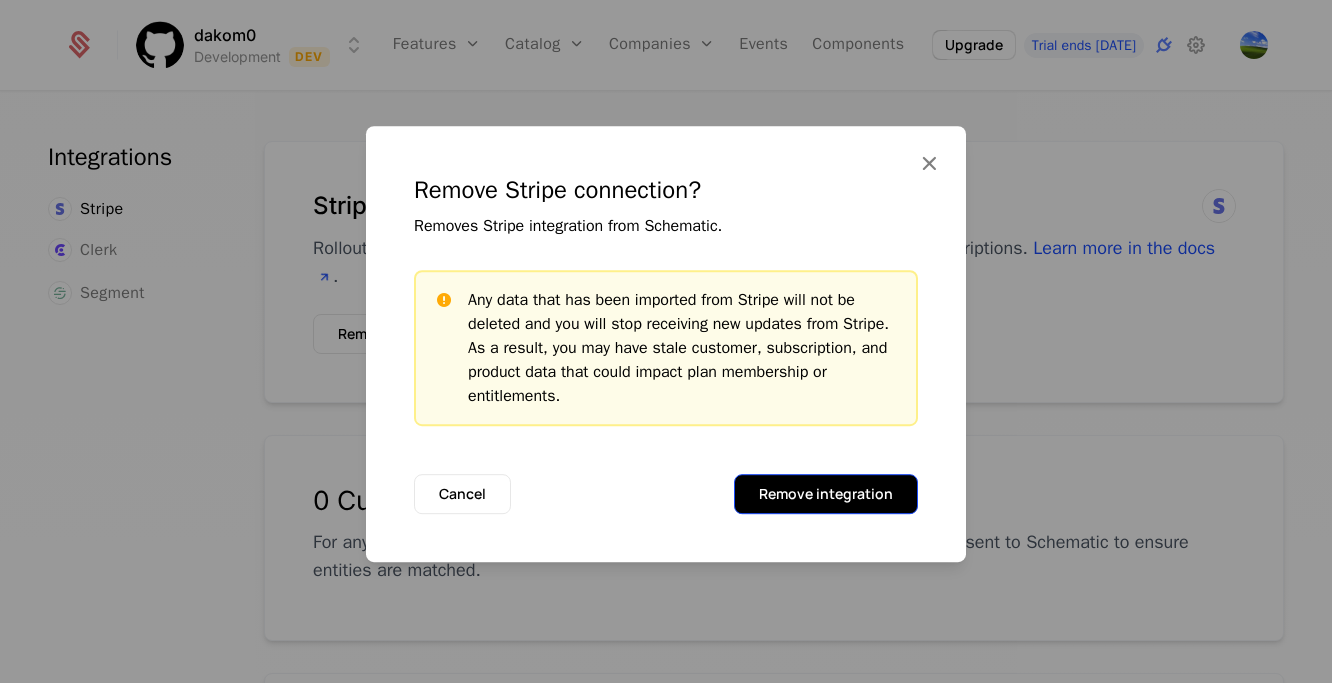 click on "Remove integration" at bounding box center [826, 494] 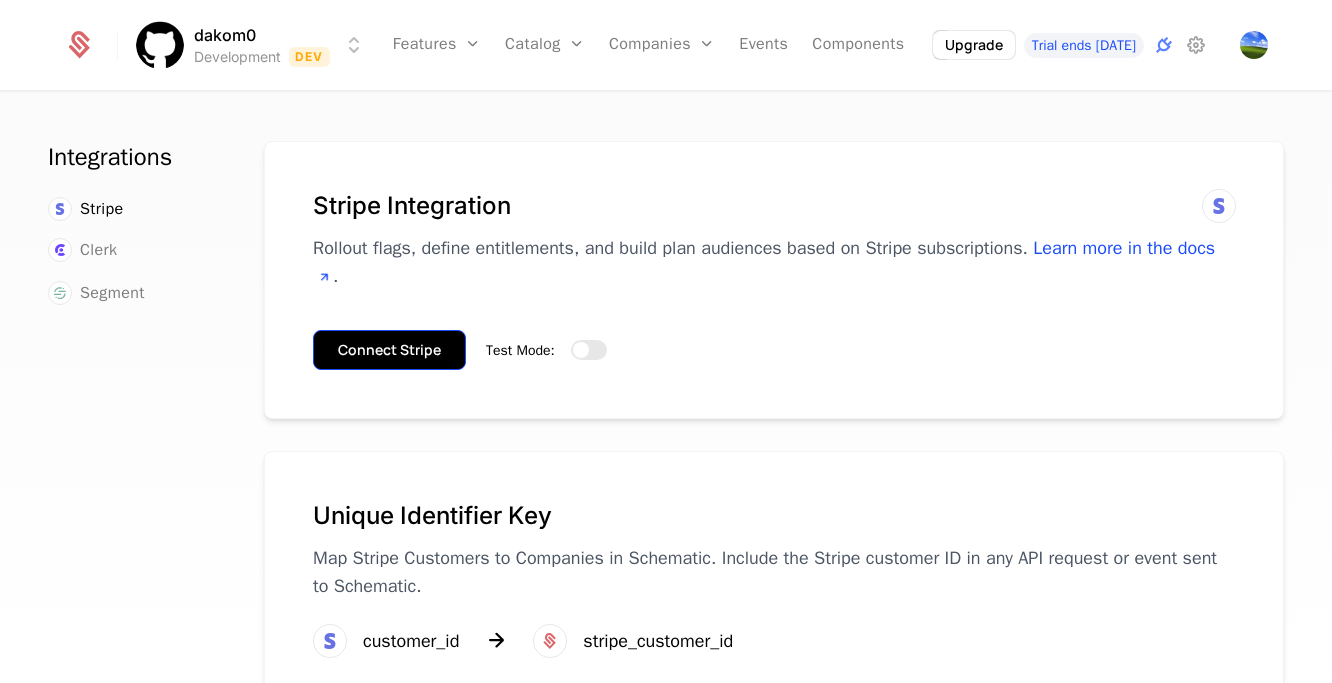 click on "Connect Stripe" at bounding box center (389, 350) 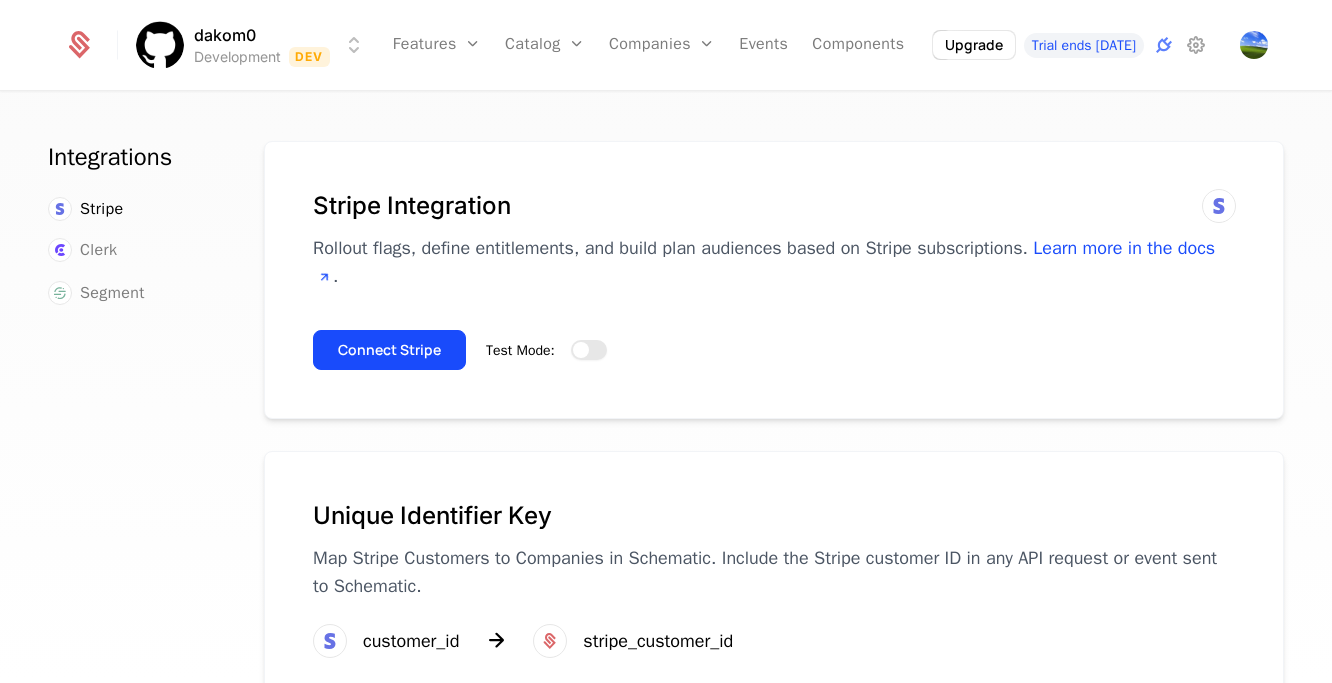 click at bounding box center [581, 350] 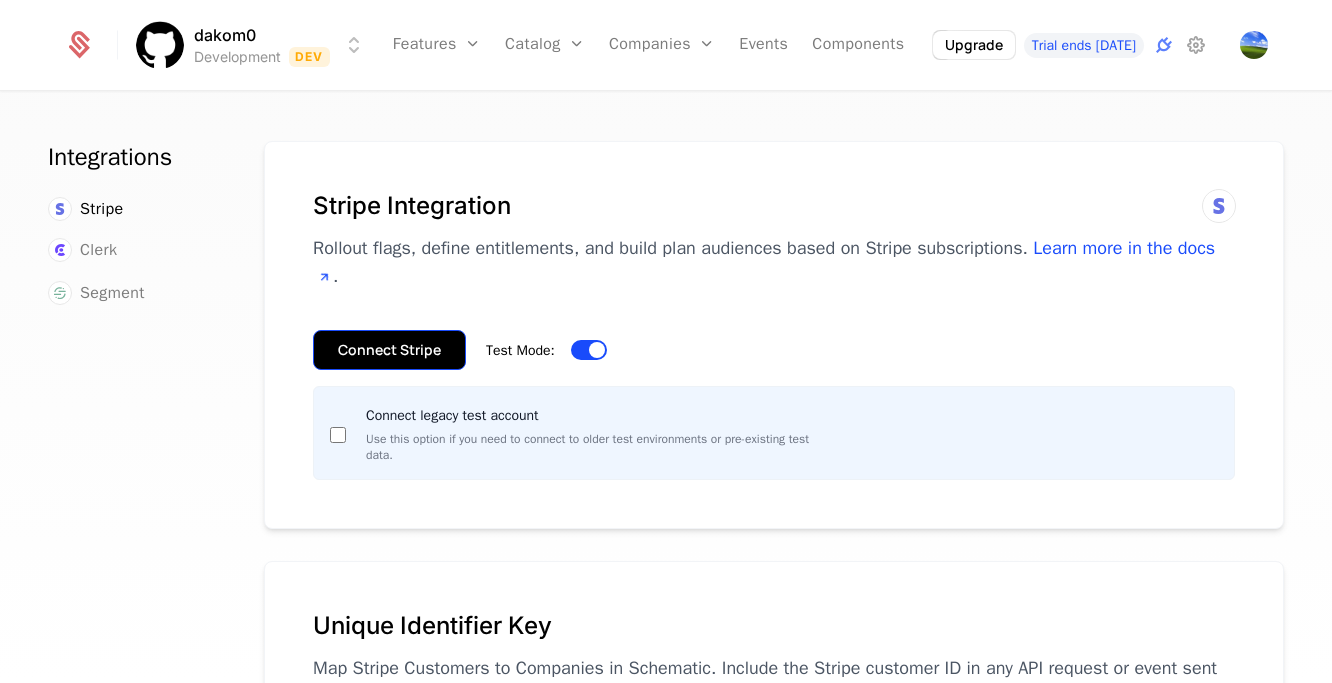 click on "Connect Stripe" at bounding box center (389, 350) 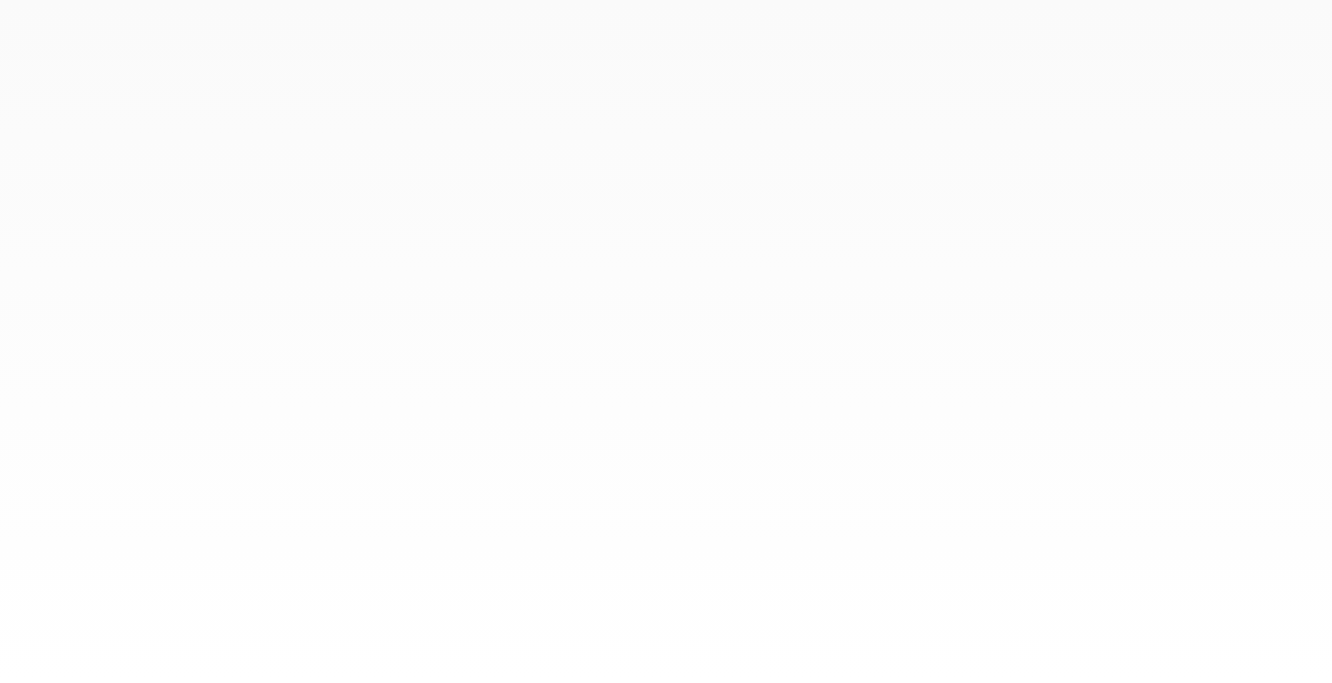 scroll, scrollTop: 0, scrollLeft: 0, axis: both 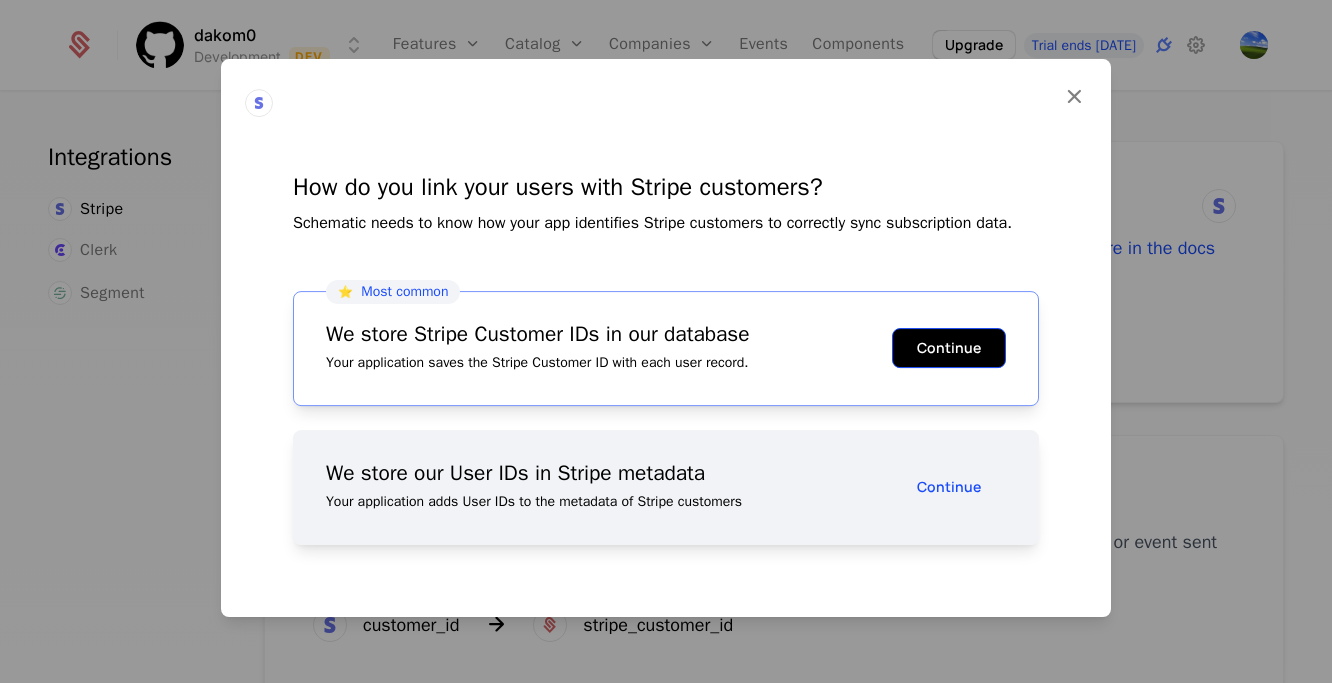 click on "Continue" at bounding box center (949, 348) 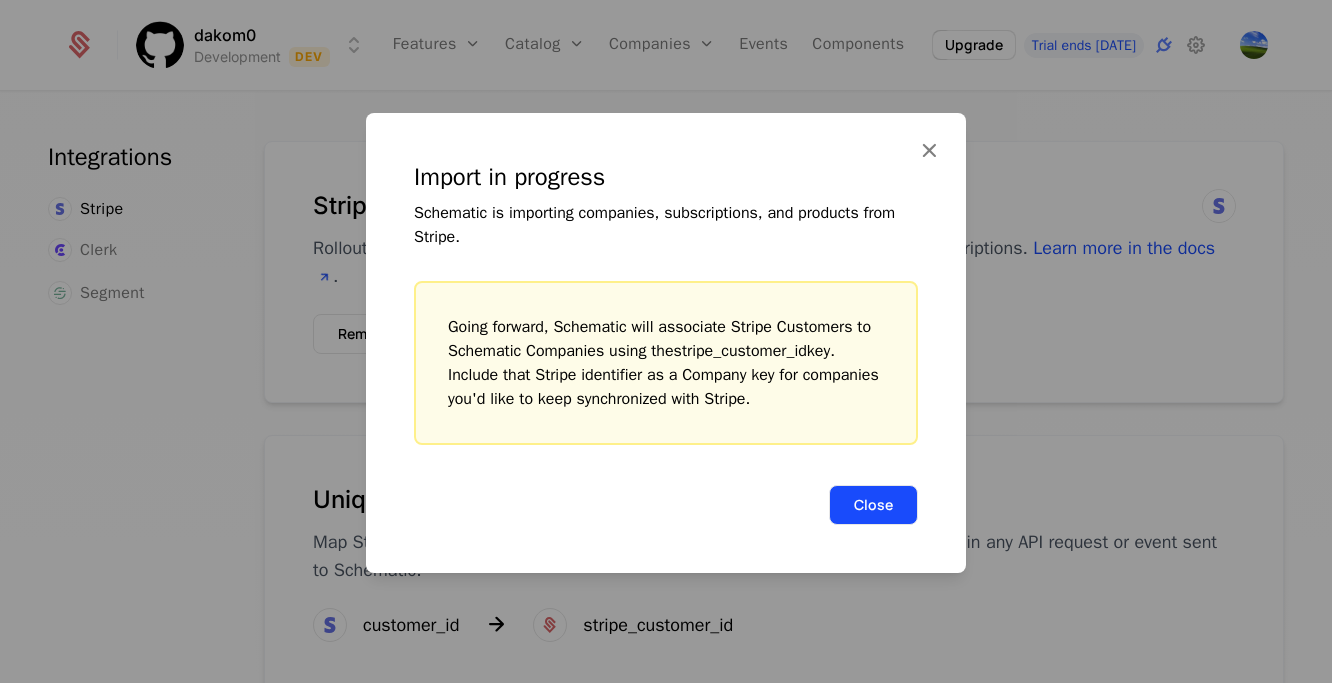 click on "Close" at bounding box center (873, 505) 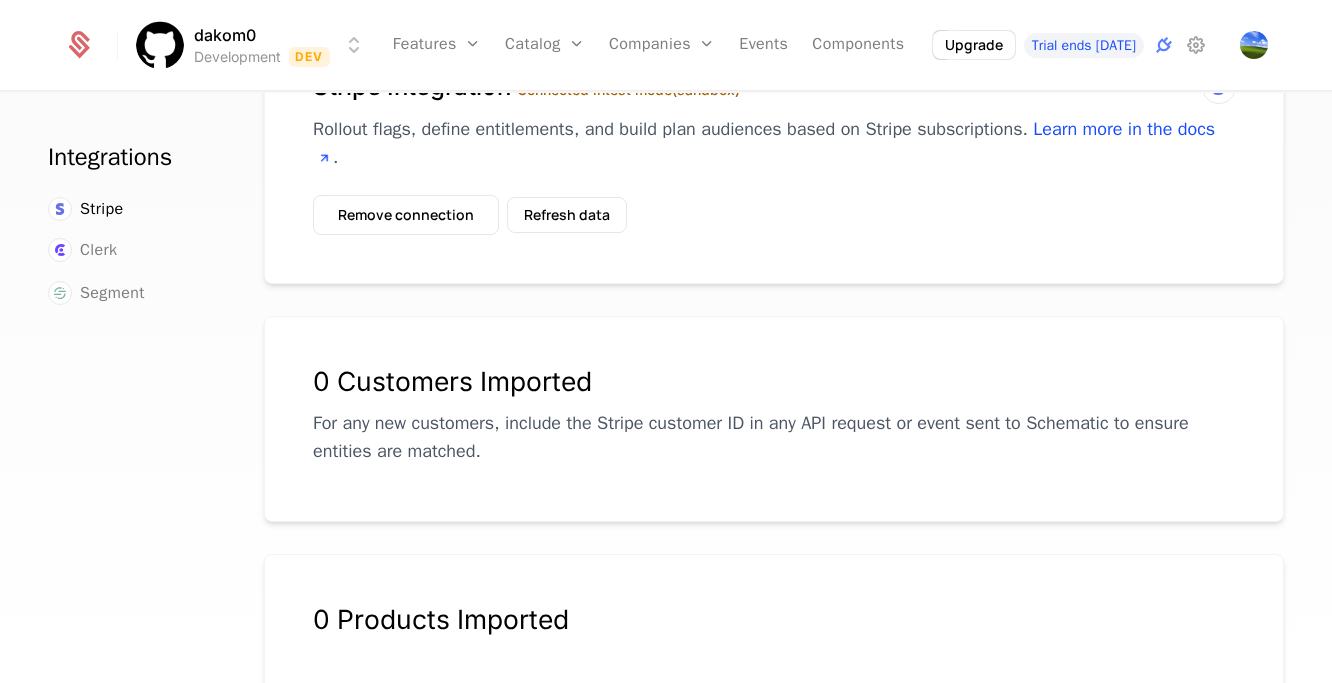 scroll, scrollTop: 0, scrollLeft: 0, axis: both 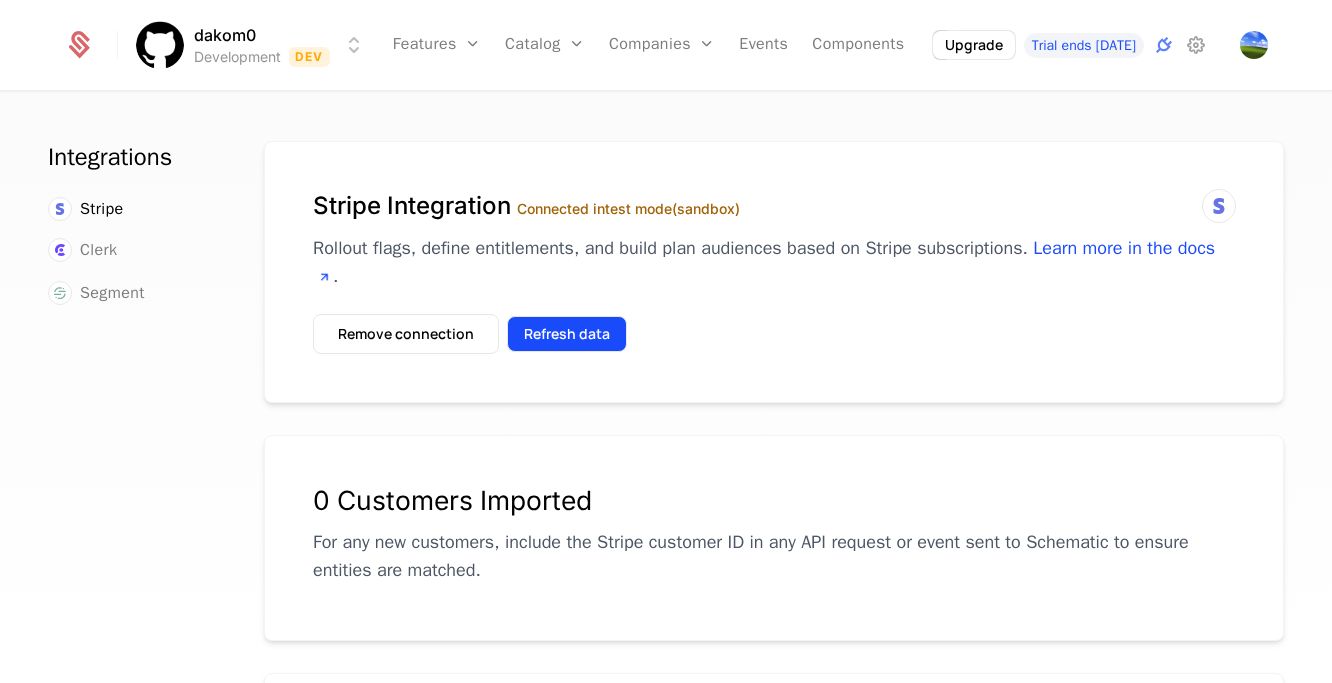 click on "Refresh data" at bounding box center (567, 334) 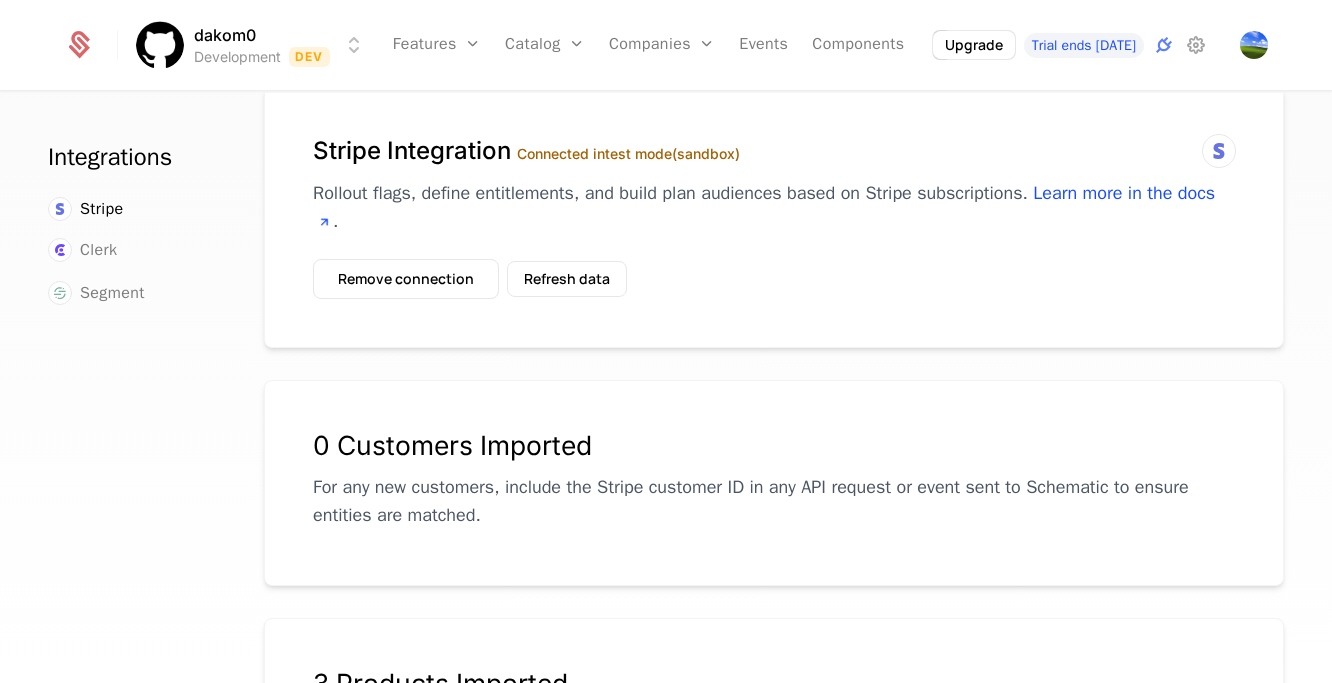 scroll, scrollTop: 0, scrollLeft: 0, axis: both 